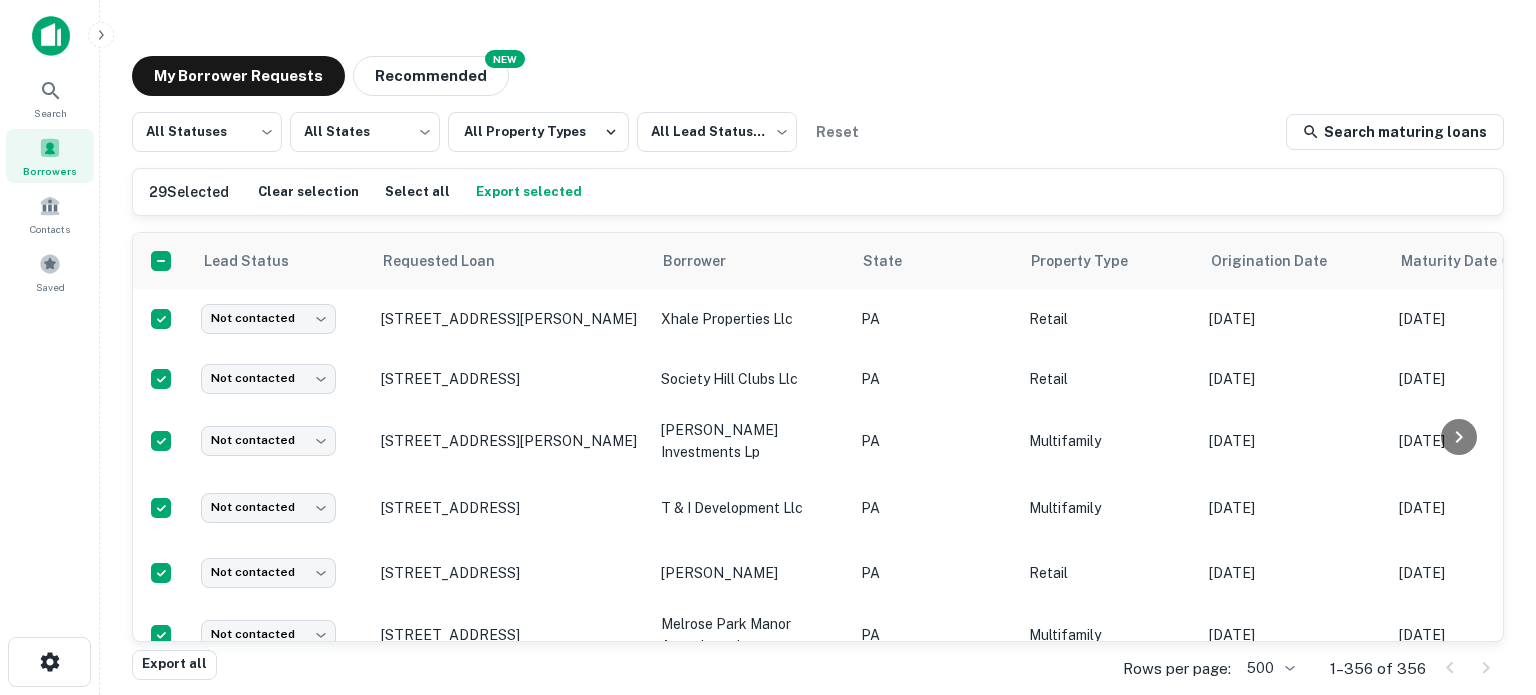 scroll, scrollTop: 0, scrollLeft: 0, axis: both 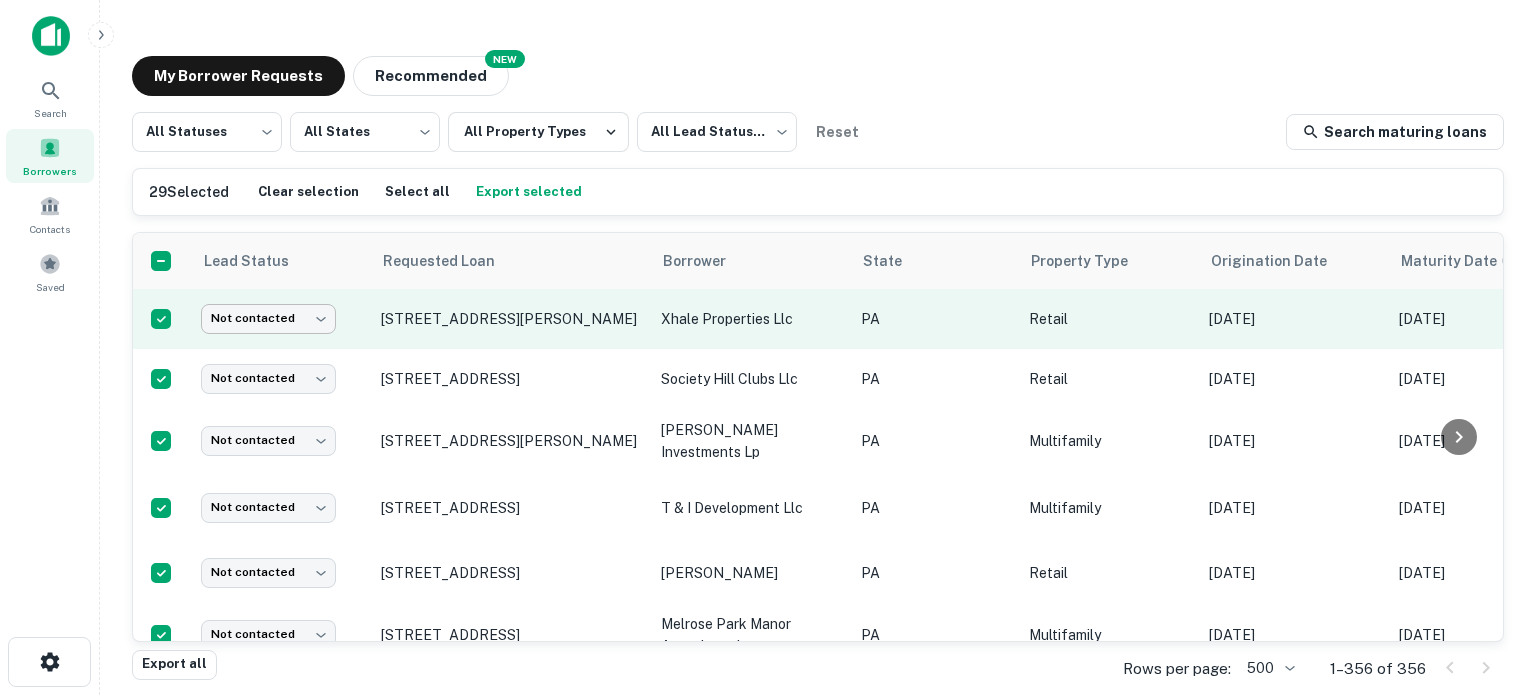 click on "Search         Borrowers         Contacts         Saved     My Borrower Requests NEW Recommended All Statuses *** ​ All States *** ​ All Property Types All Lead Statuses *** ​ Reset Search maturing loans 29  Selected Clear selection Select all Export selected Lead Status Requested Loan Borrower State Property Type Origination Date Maturity Date Mortgage Amount Requested Date sorted descending Lender Request Status Not contacted **** ​ [STREET_ADDRESS][PERSON_NAME]  xhale properties llc [GEOGRAPHIC_DATA] Retail [DATE] [DATE] $525k [DATE] Trumark Financial Credit Union Pending Not contacted **** ​ [STREET_ADDRESS]  society hill clubs llc PA Retail [DATE] [DATE] $5.4M [DATE] Vista Bank Fulfilled Not contacted **** ​ [STREET_ADDRESS][PERSON_NAME][PERSON_NAME] Multifamily [DATE] [DATE] $5M [DATE] Tristate Capital Bank Fulfilled Not contacted **** ​ [STREET_ADDRESS]" at bounding box center (768, 347) 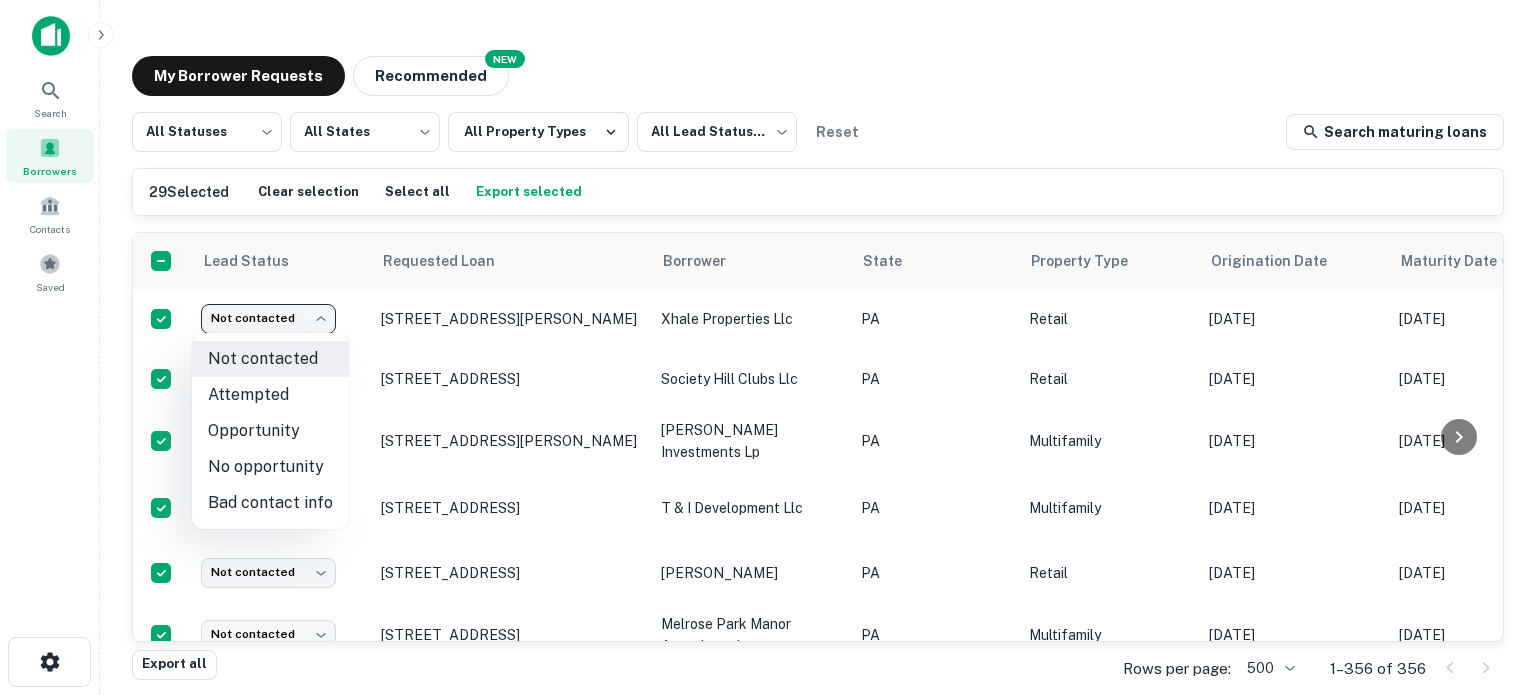 click on "Opportunity" at bounding box center [270, 431] 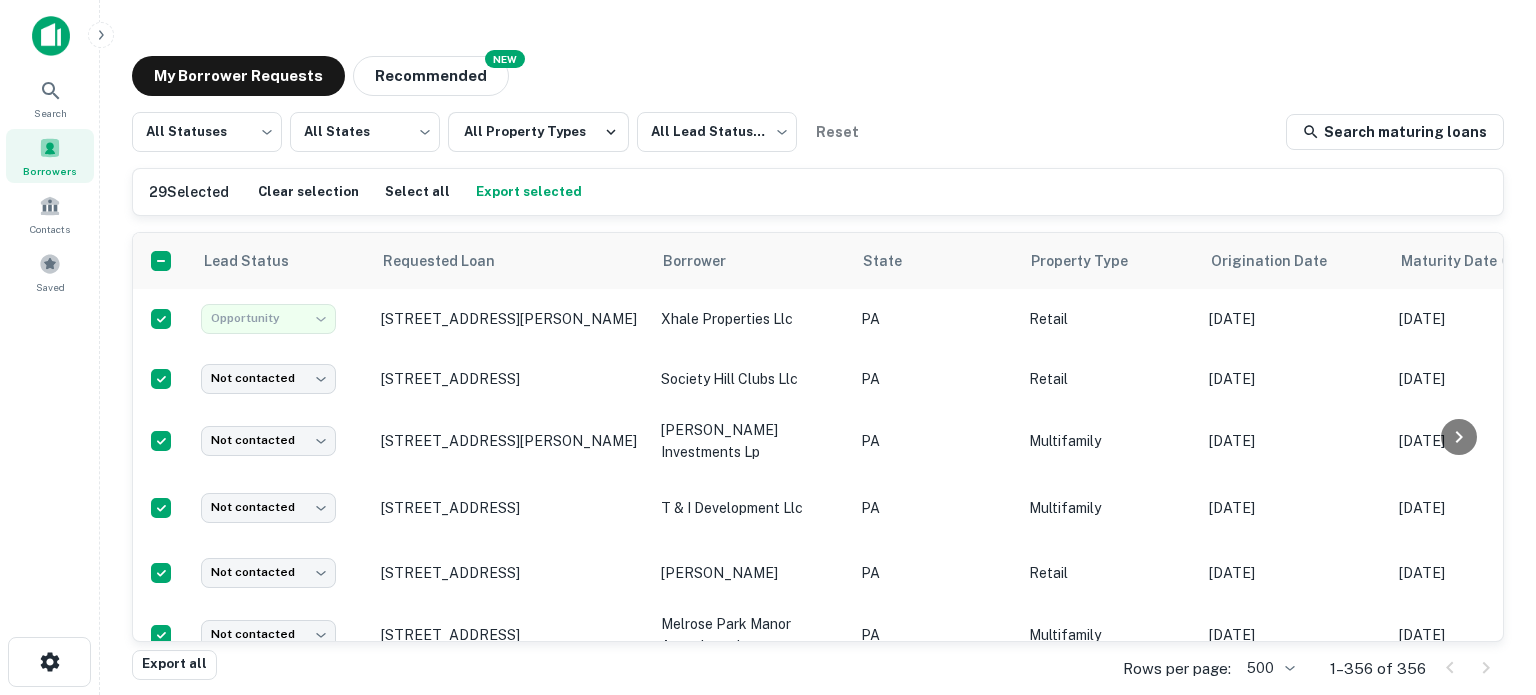 type on "**********" 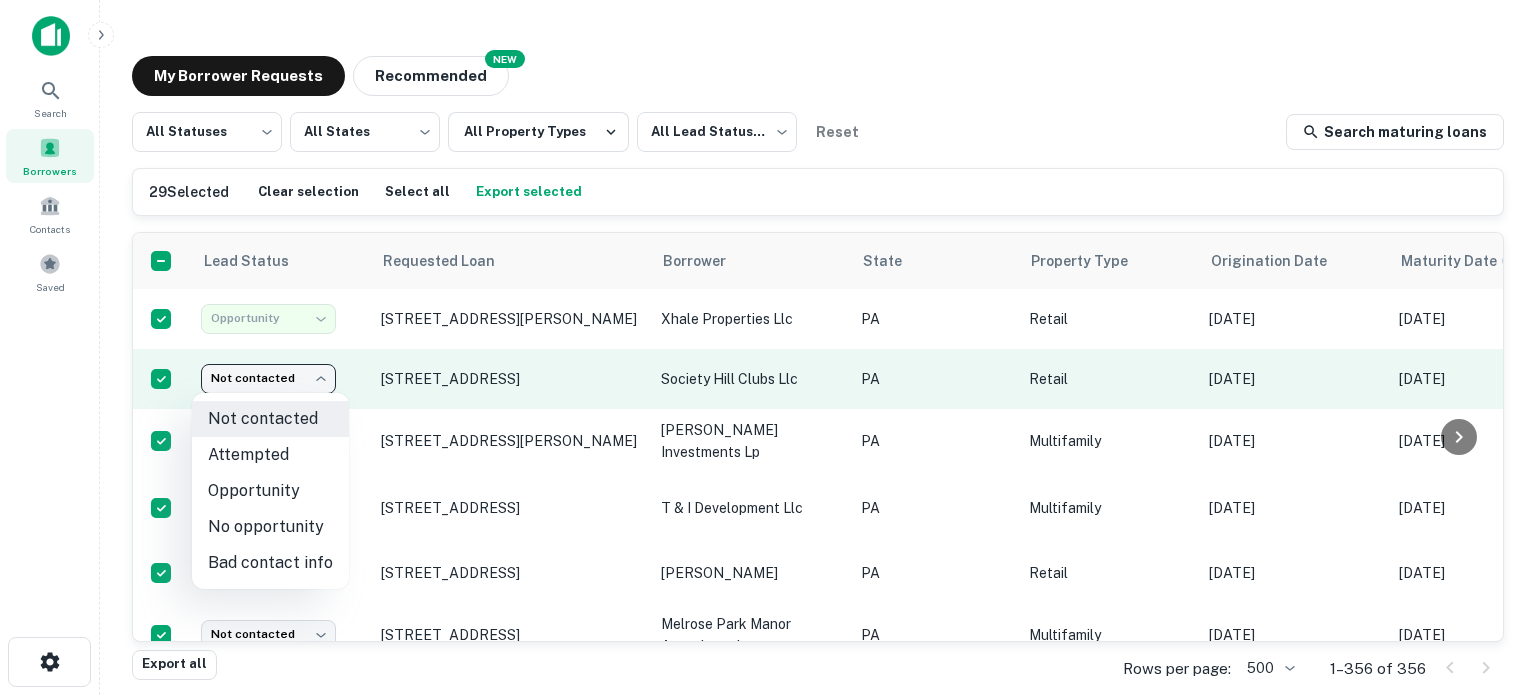 click on "**********" at bounding box center [768, 347] 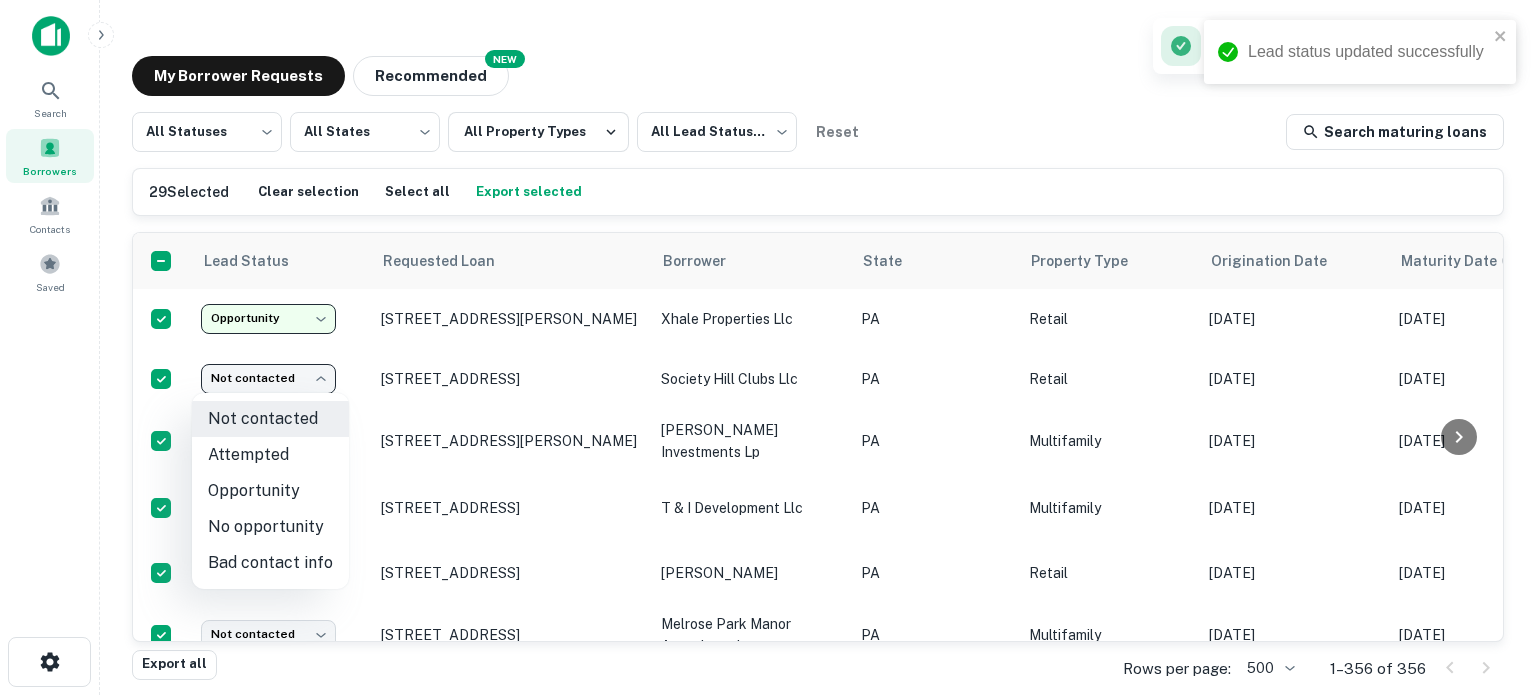 click on "Opportunity" at bounding box center (270, 491) 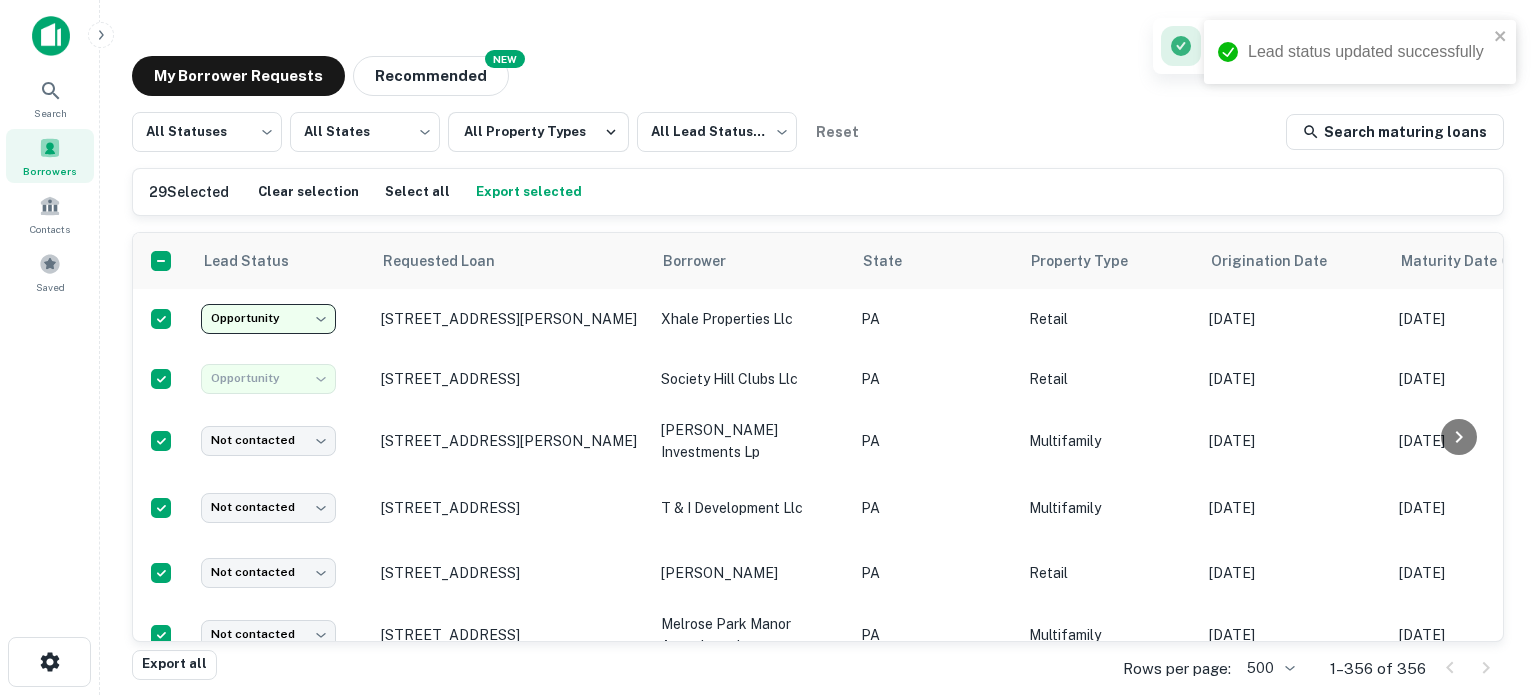 type on "**********" 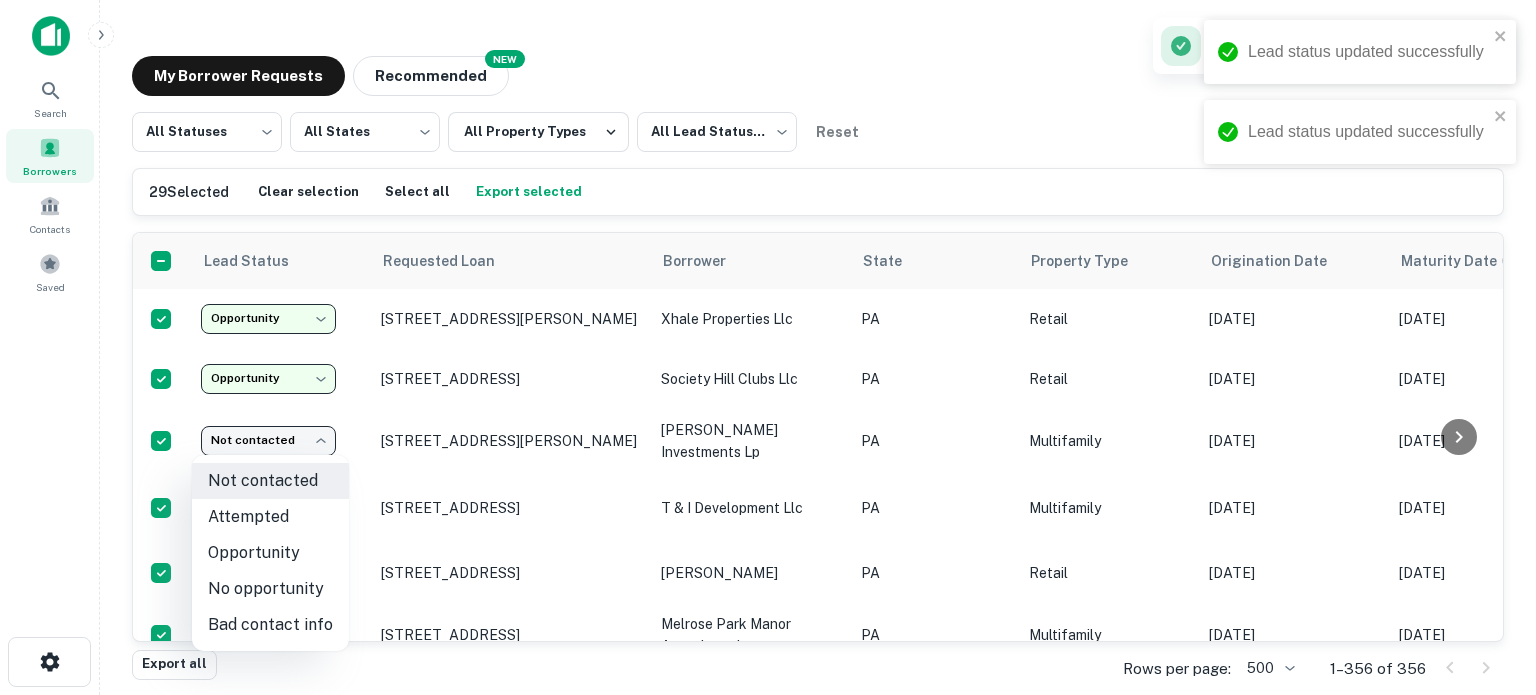 click on "Opportunity" at bounding box center [270, 553] 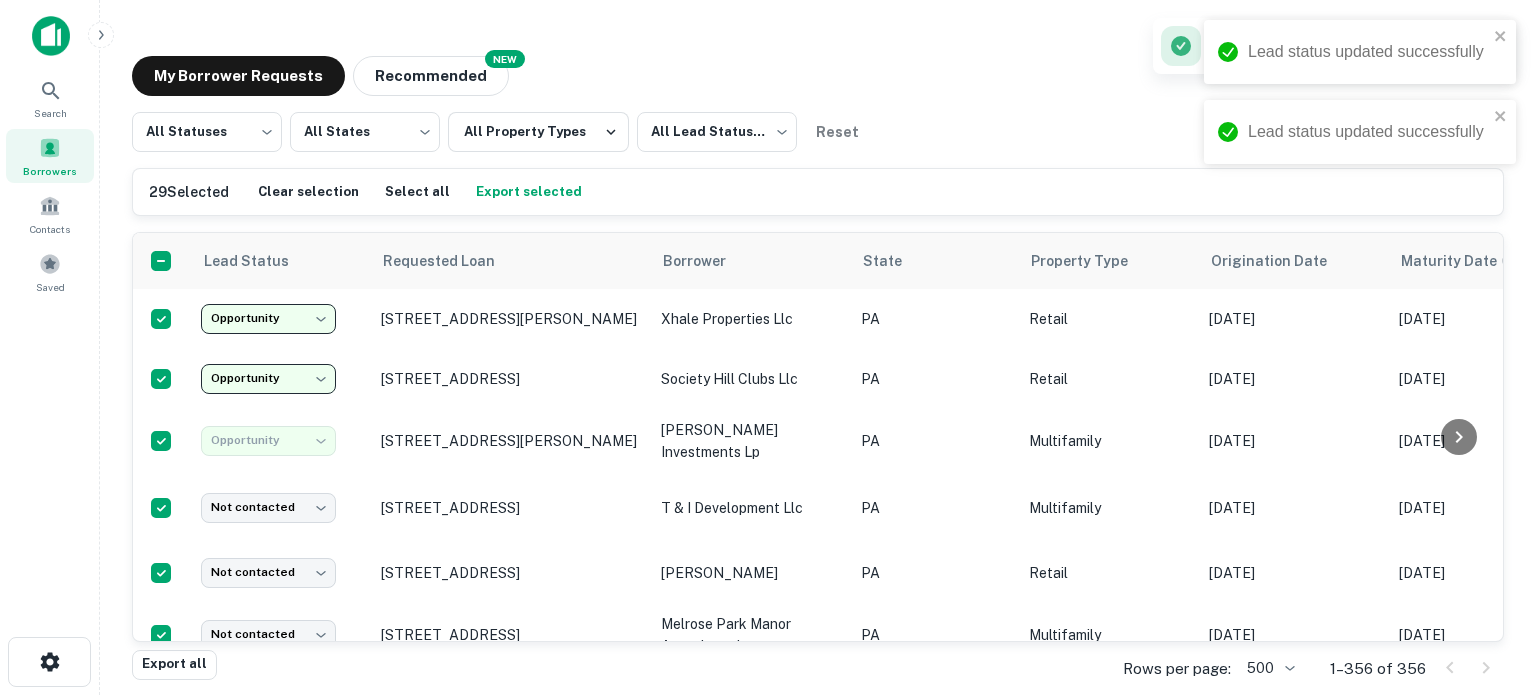 click on "Attempted" at bounding box center [270, 490] 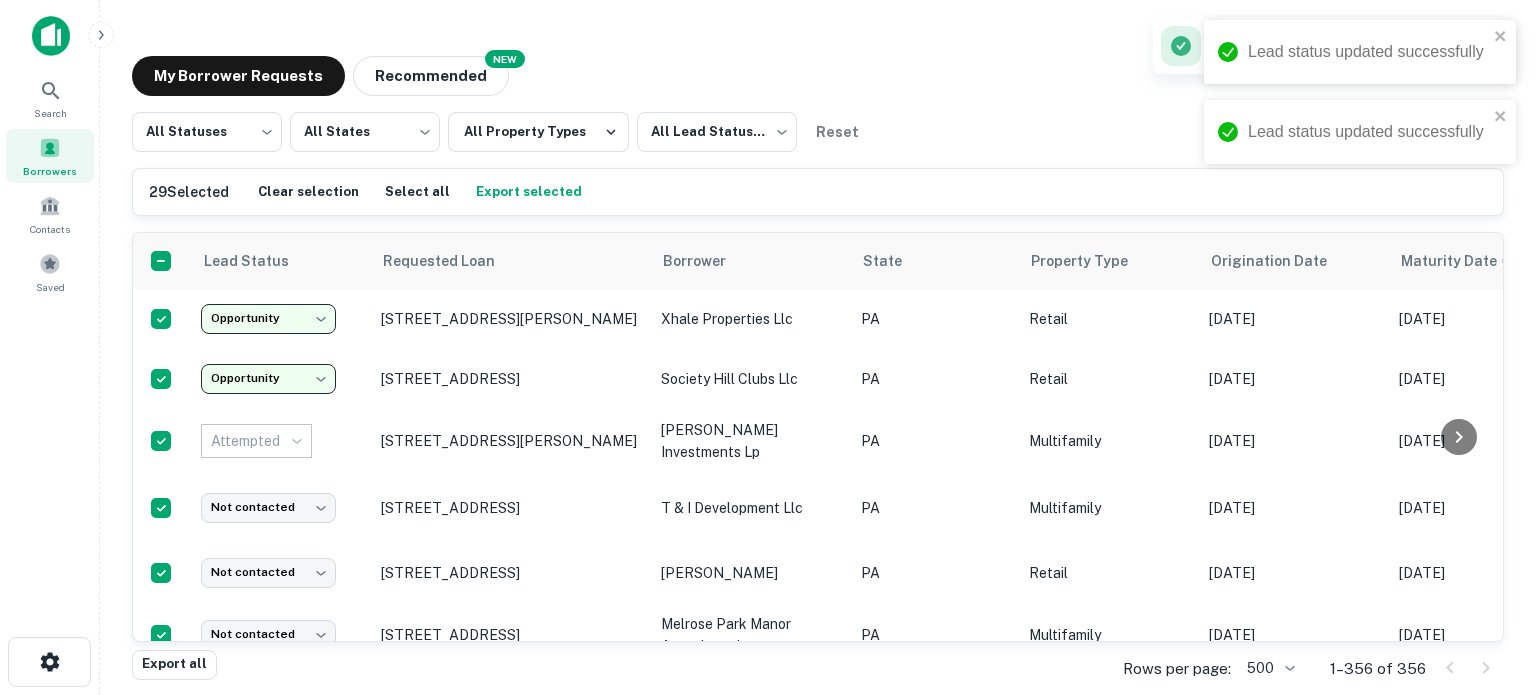 type on "*********" 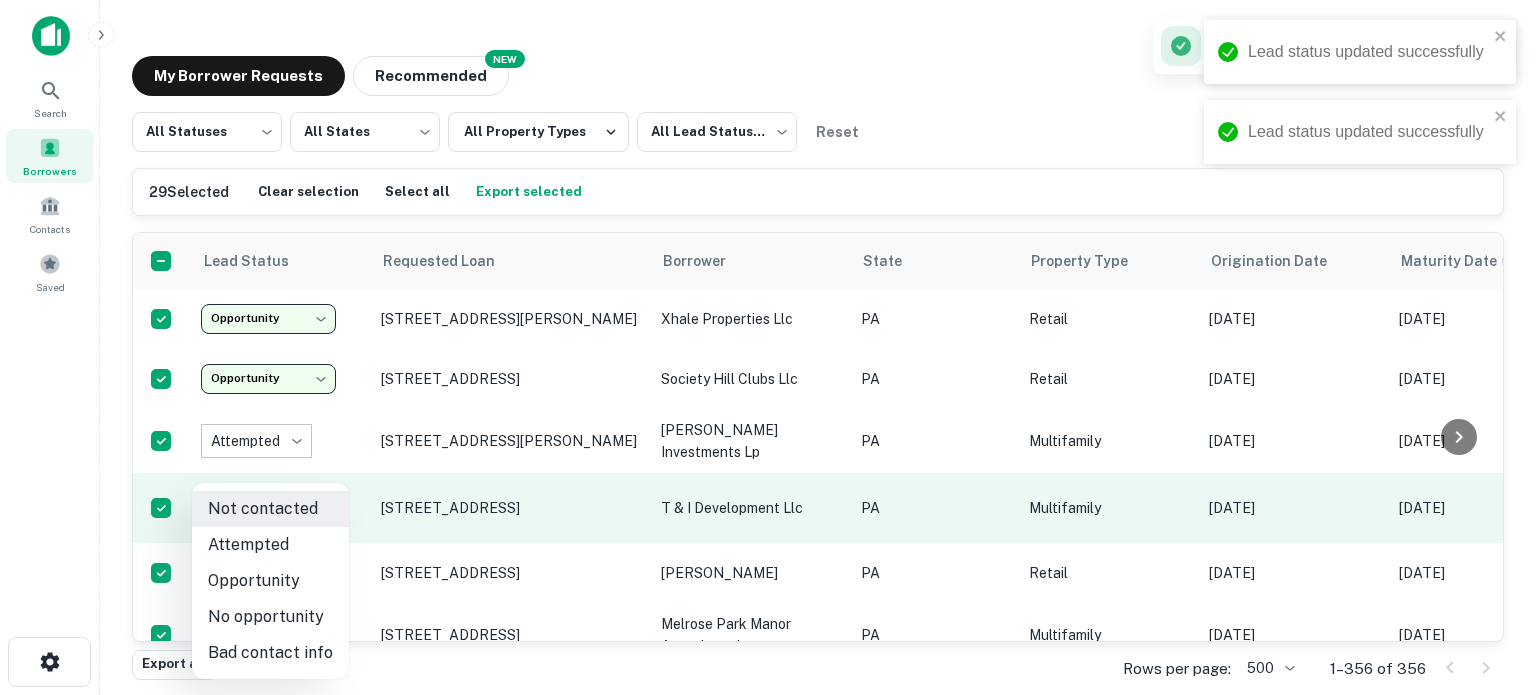 click on "**********" at bounding box center (768, 347) 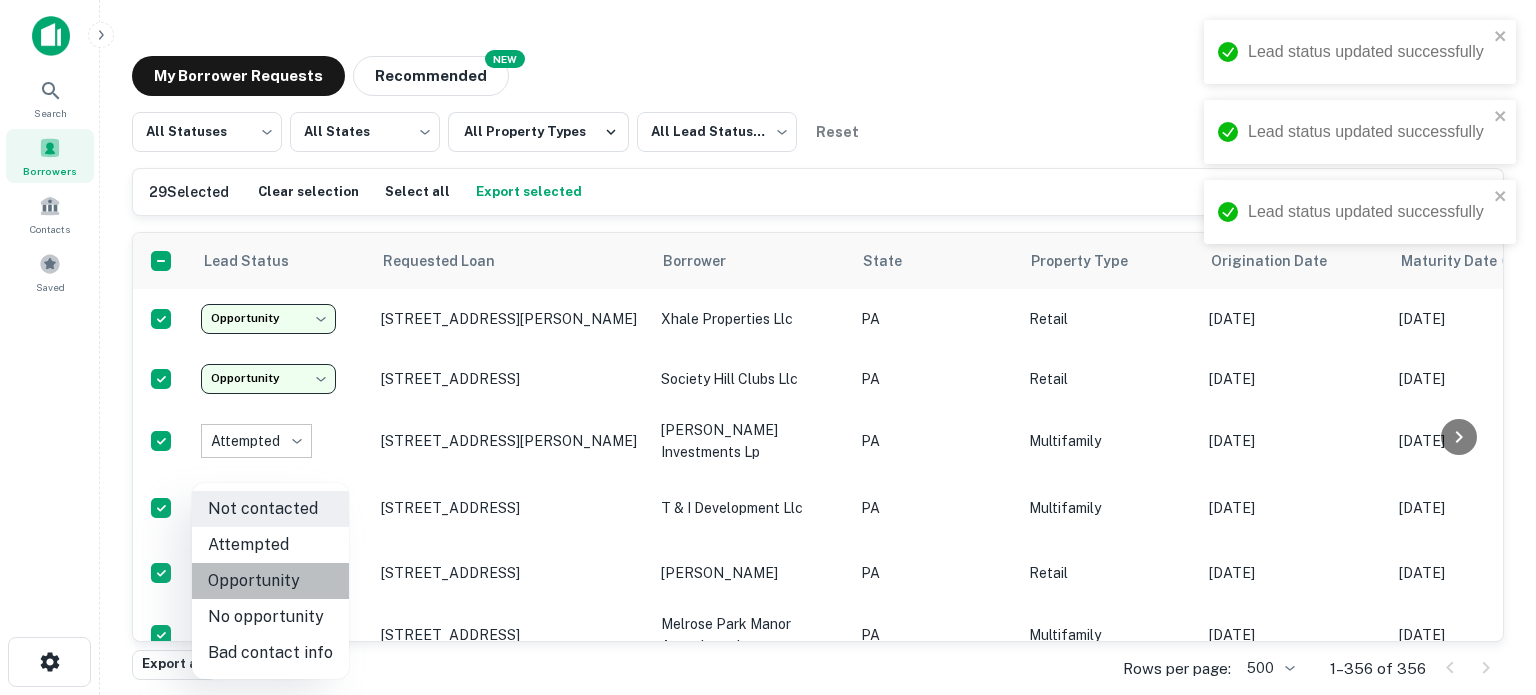 click on "Opportunity" at bounding box center [270, 581] 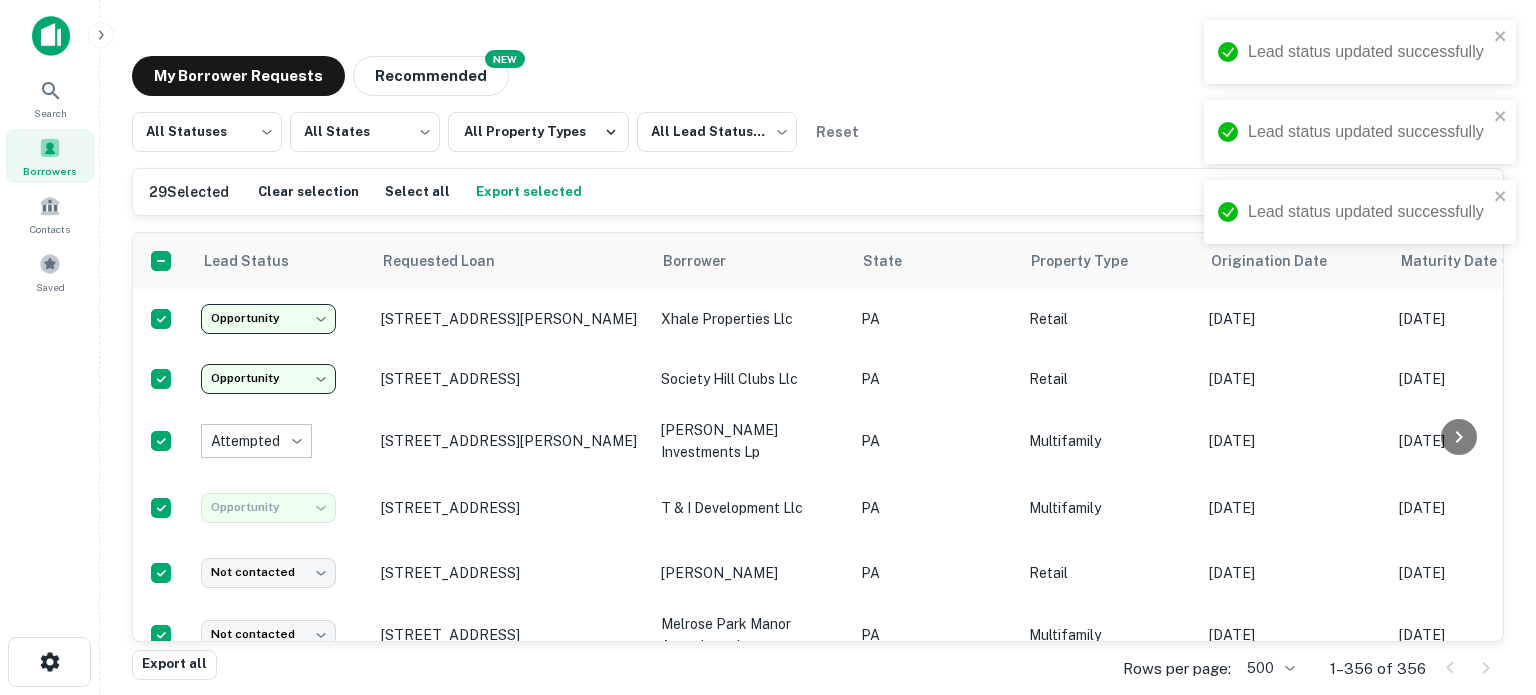 click on "**********" at bounding box center (768, 347) 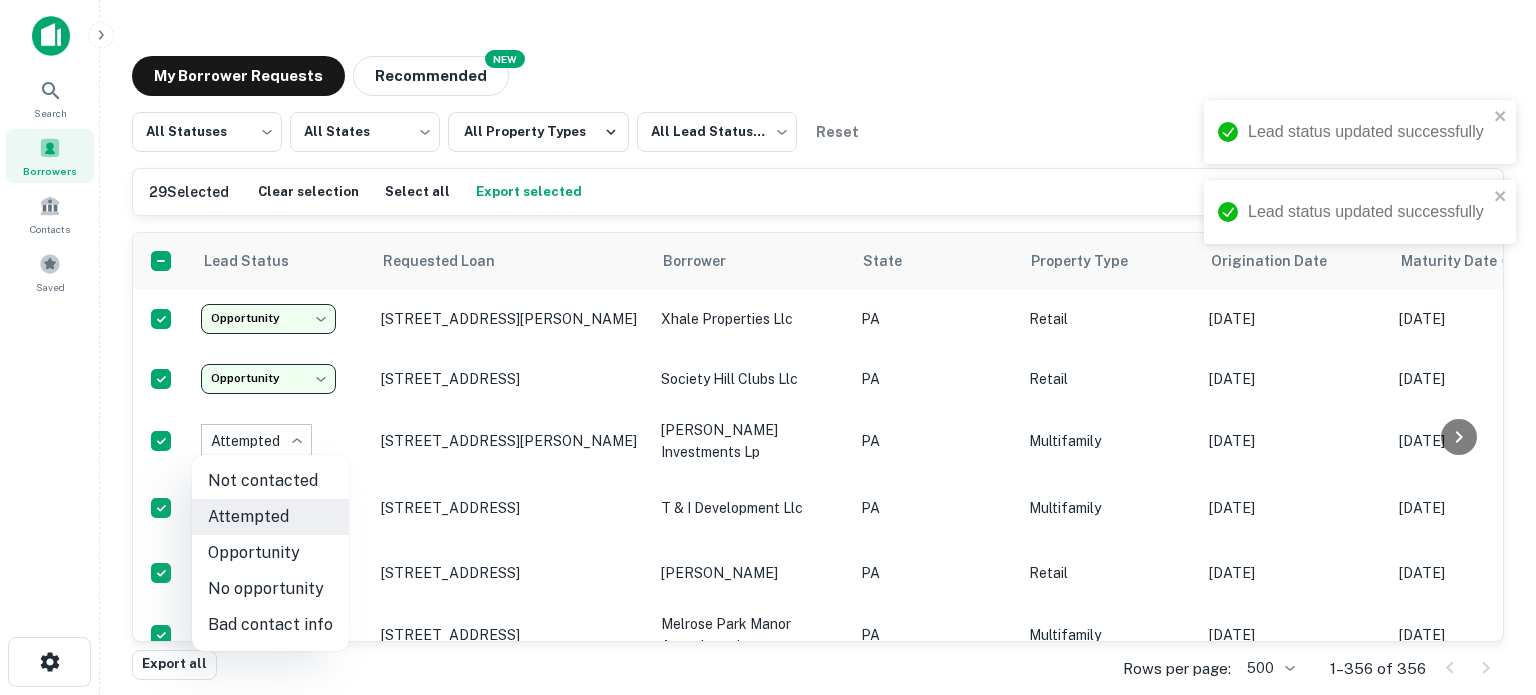 click on "Opportunity" at bounding box center (270, 553) 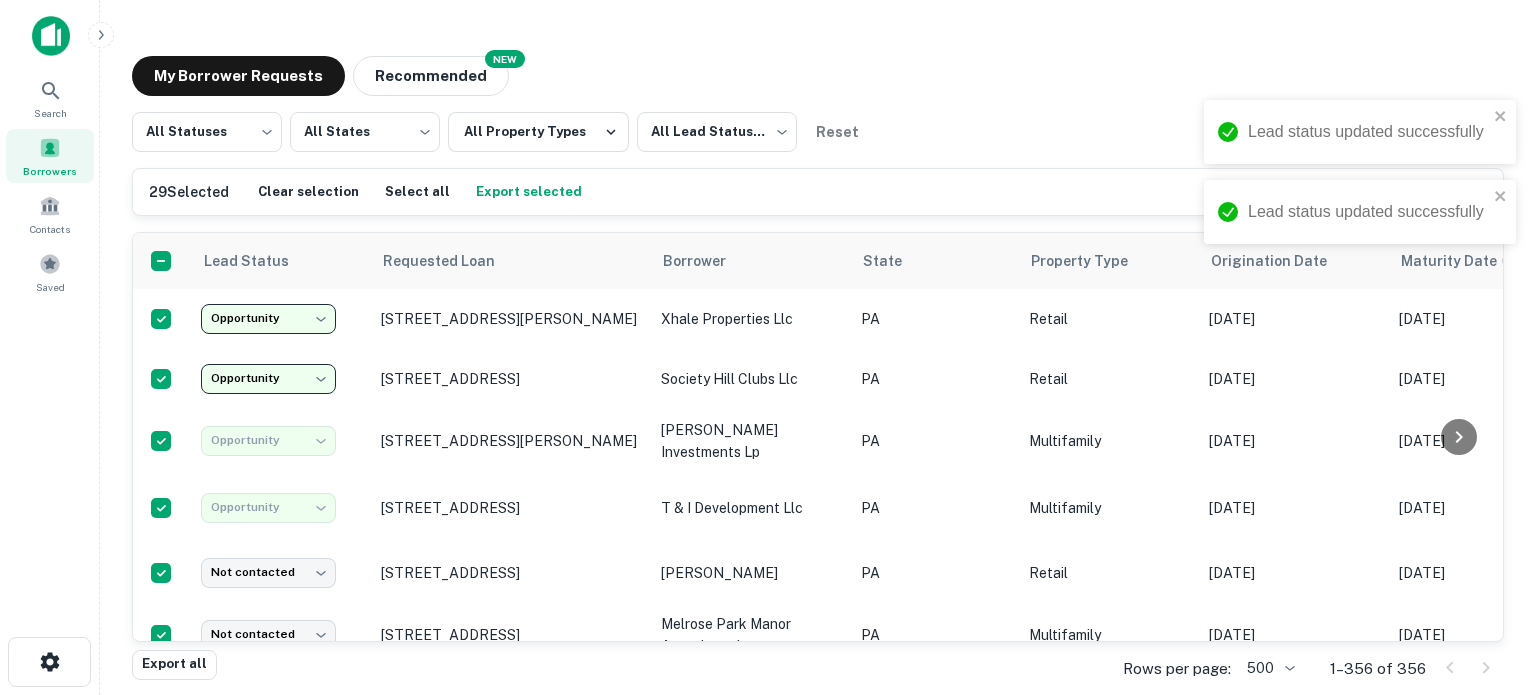type on "**********" 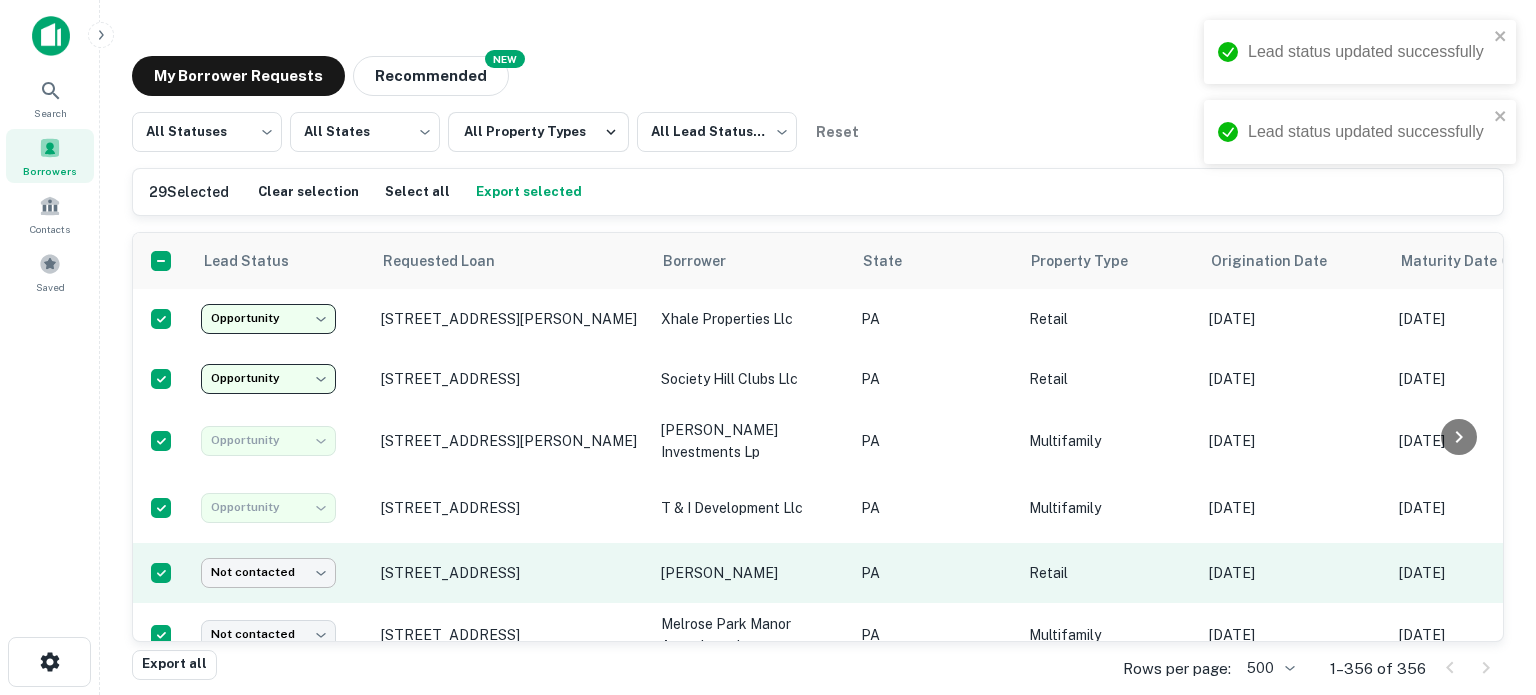 click on "**********" at bounding box center (768, 347) 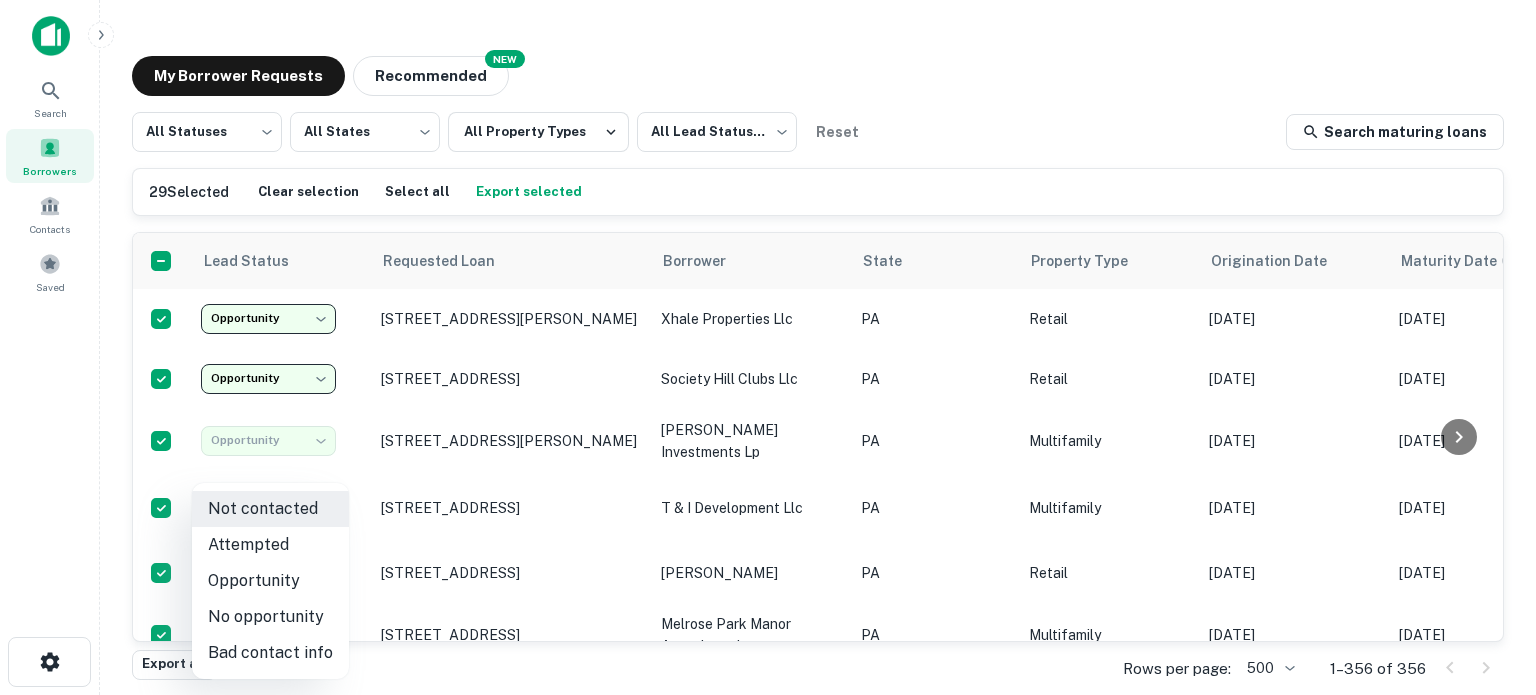 click on "Opportunity" at bounding box center (270, 581) 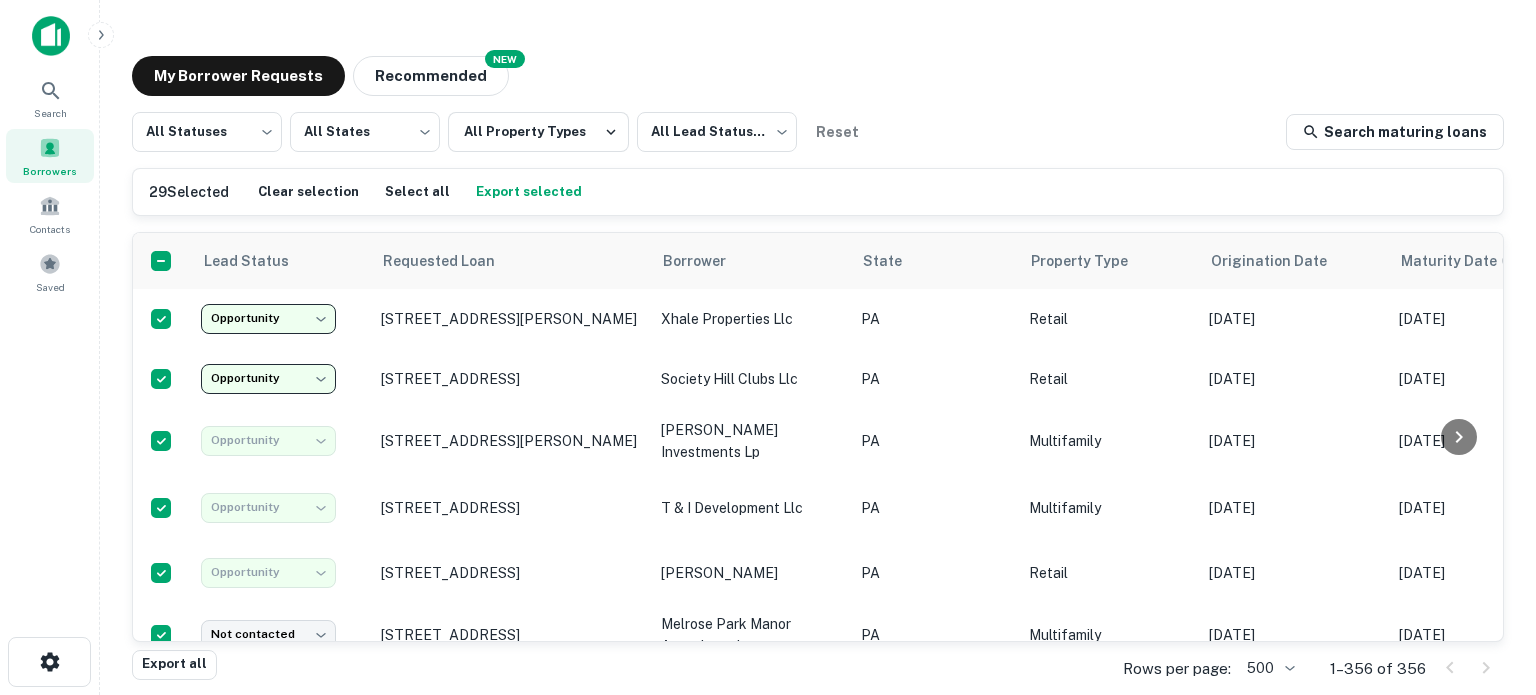 type on "**********" 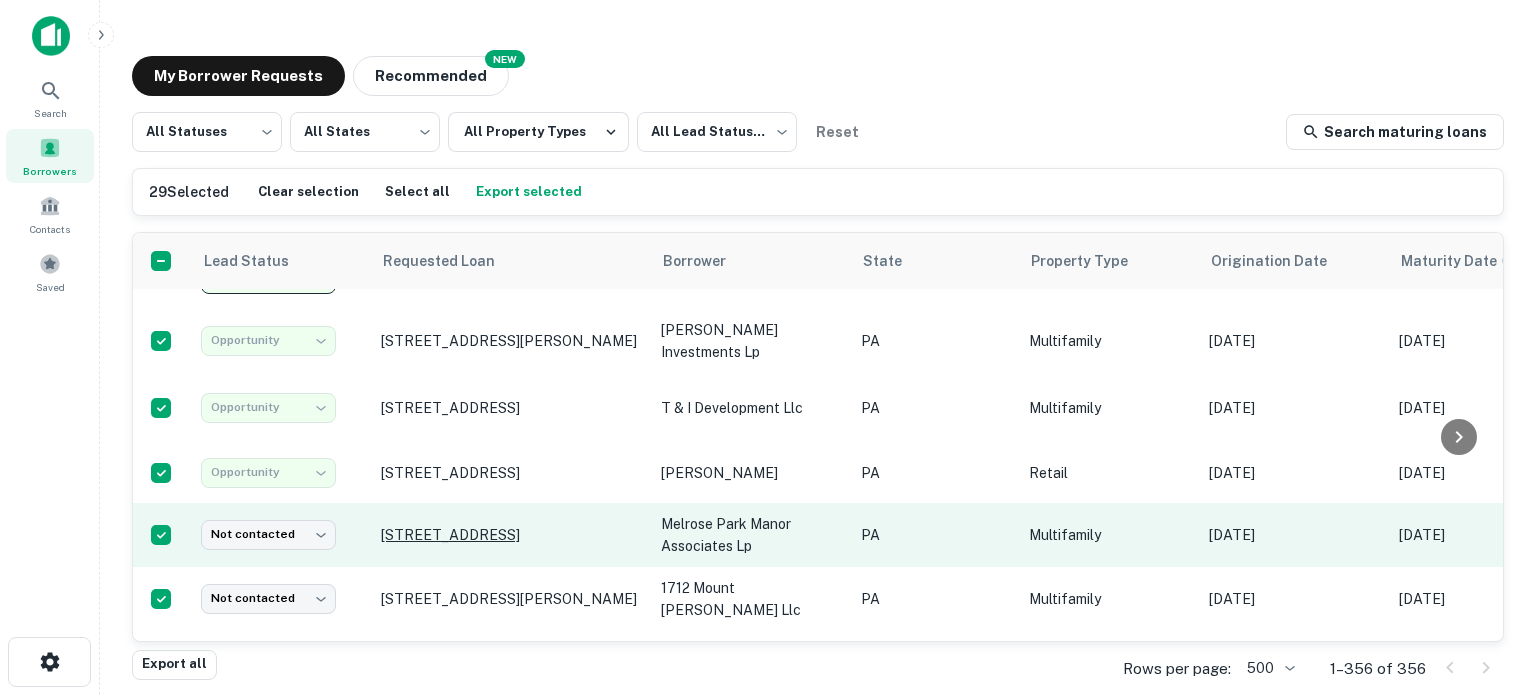 scroll, scrollTop: 200, scrollLeft: 0, axis: vertical 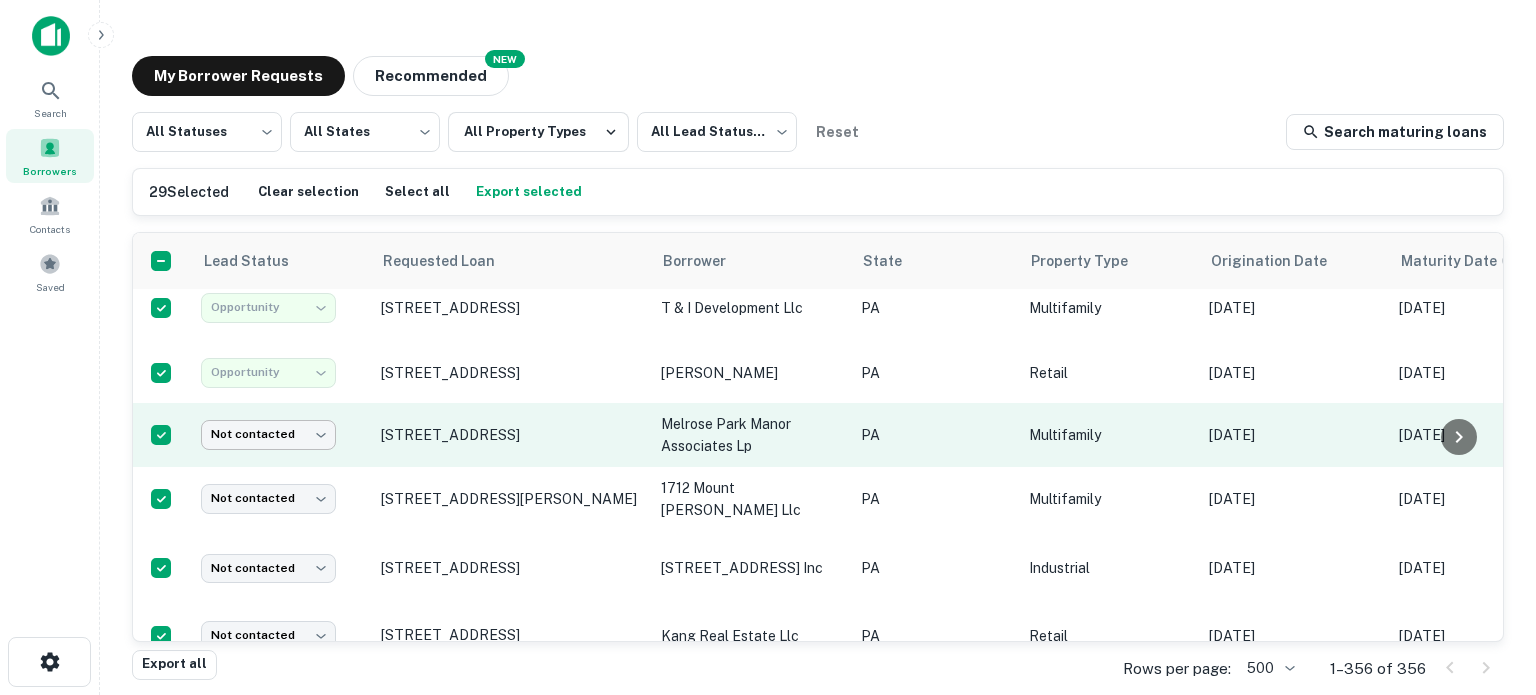 click on "**********" at bounding box center [768, 347] 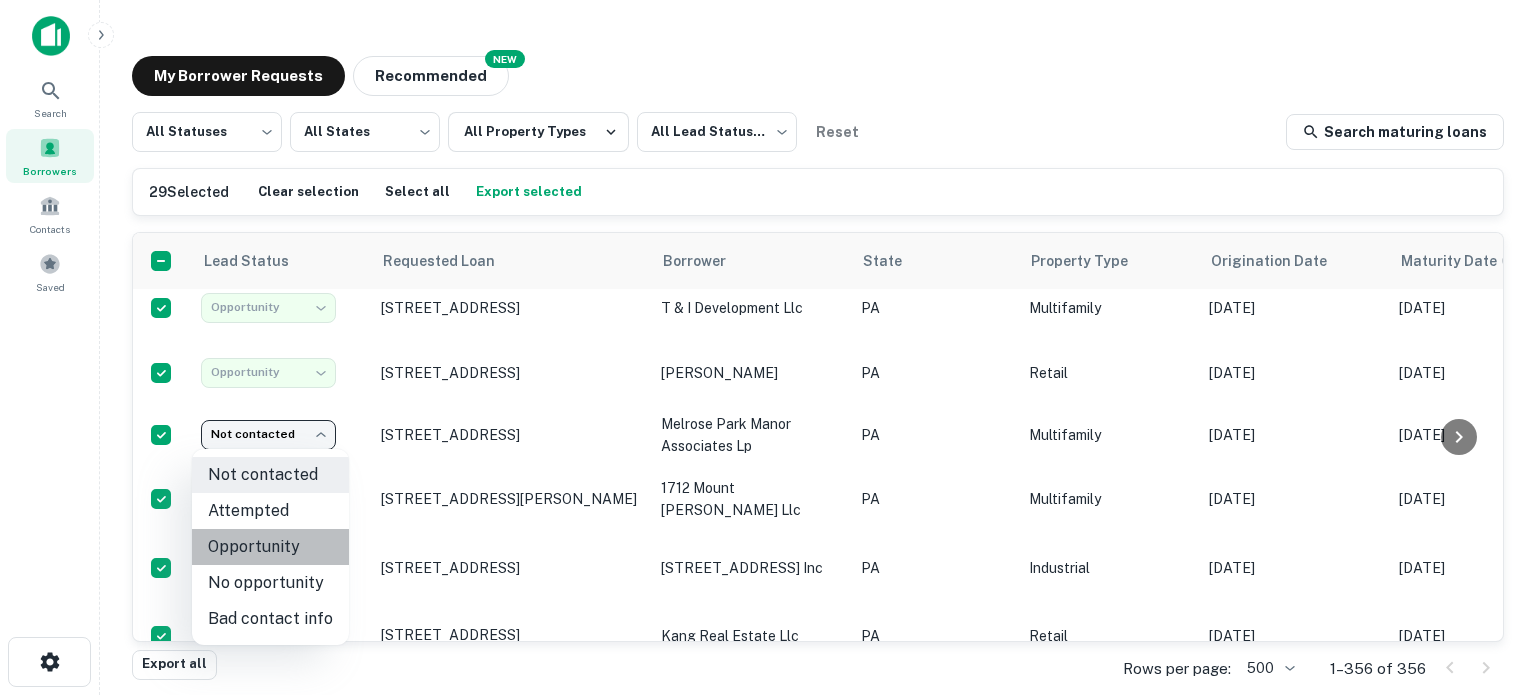 click on "Opportunity" at bounding box center [270, 547] 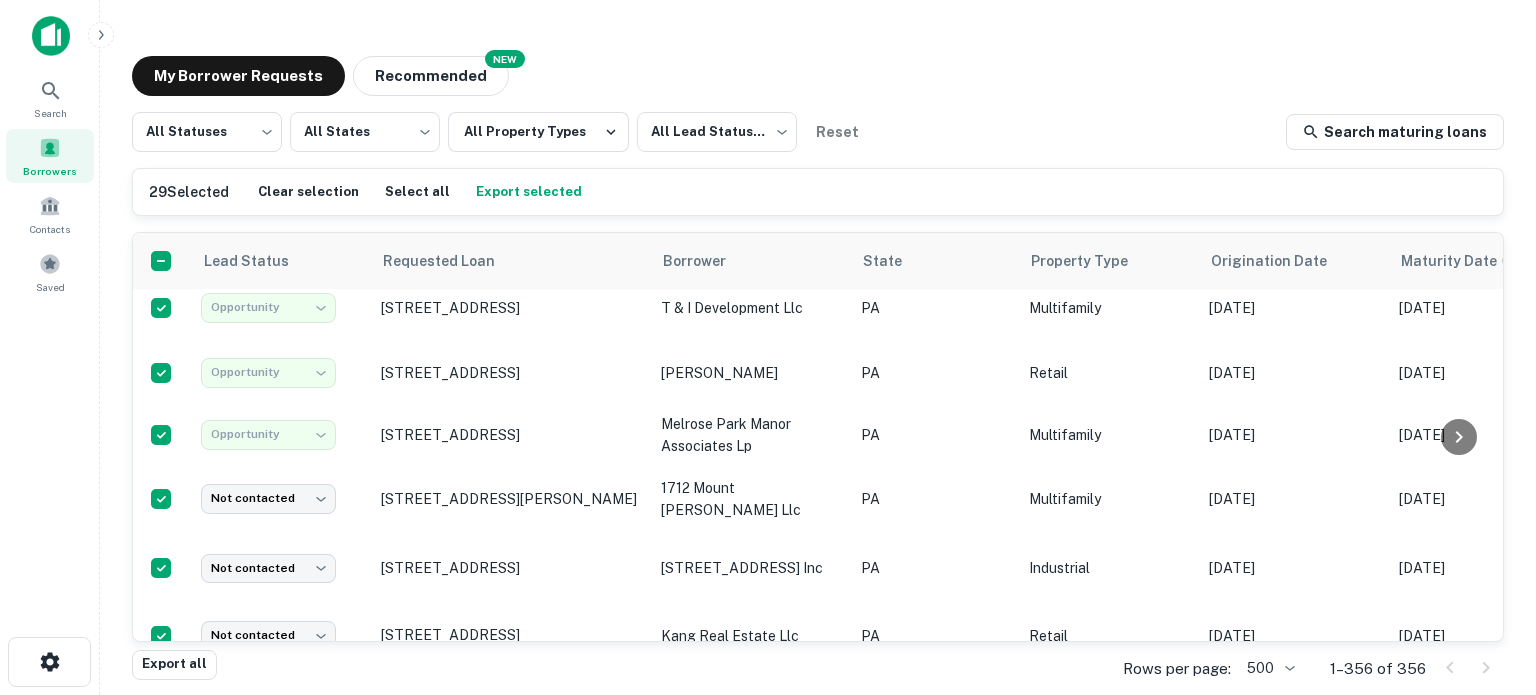 click on "**********" at bounding box center (768, 347) 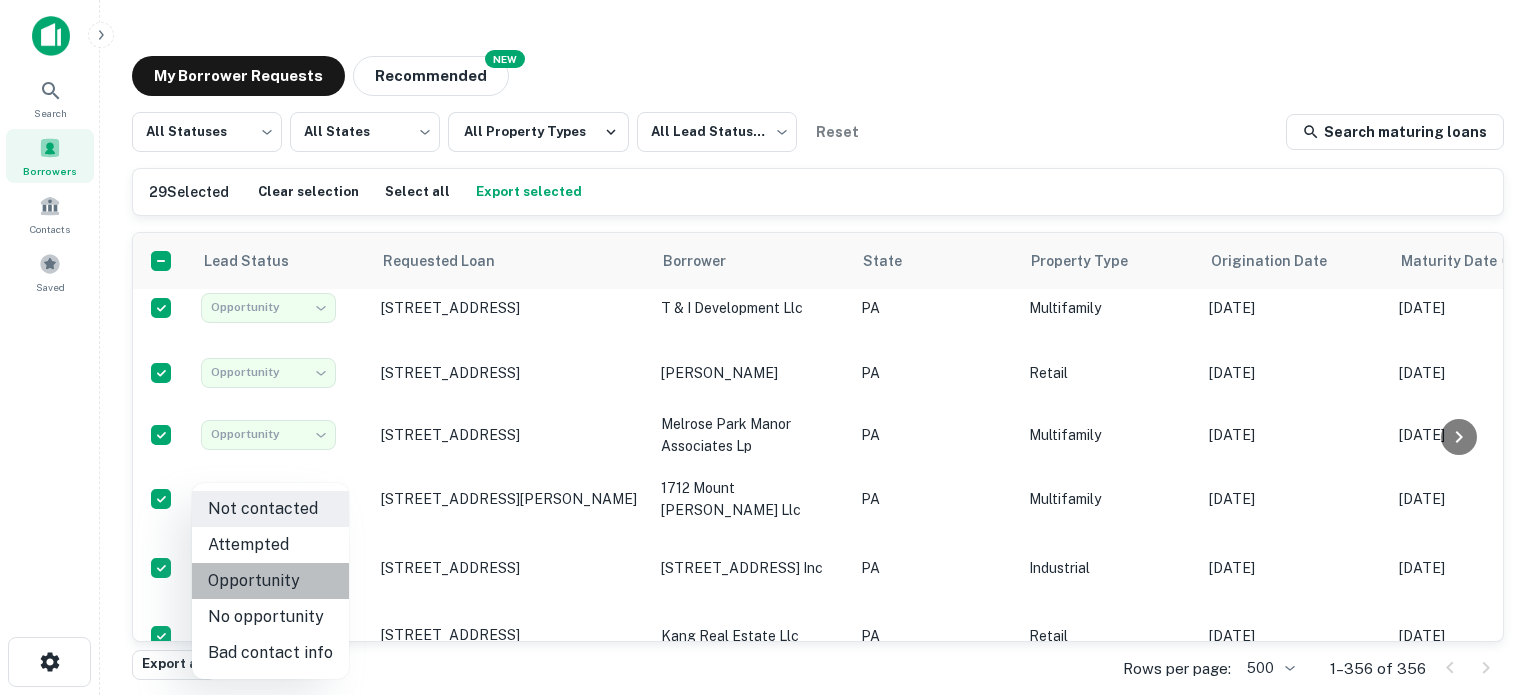 click on "Opportunity" at bounding box center [270, 581] 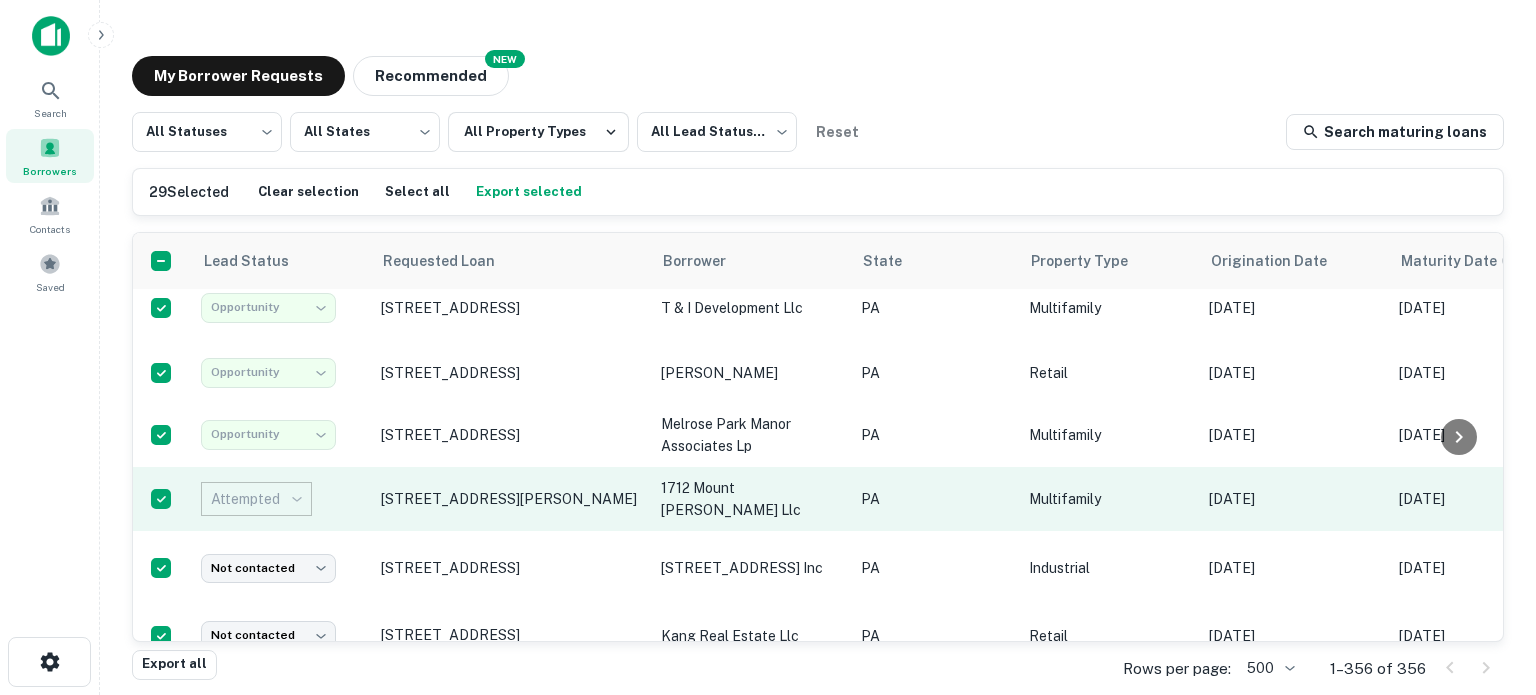 click on "Attempted" at bounding box center (277, 499) 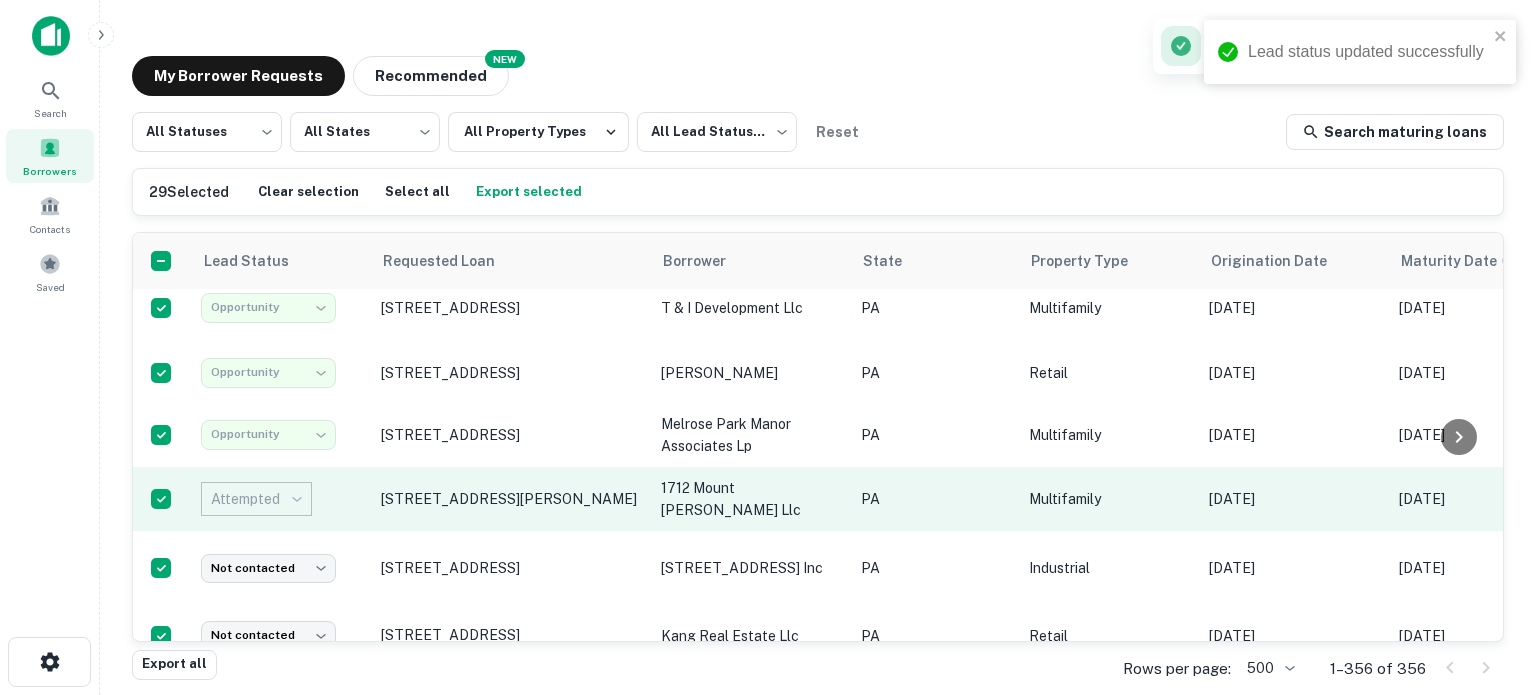 click on "Attempted" at bounding box center (277, 499) 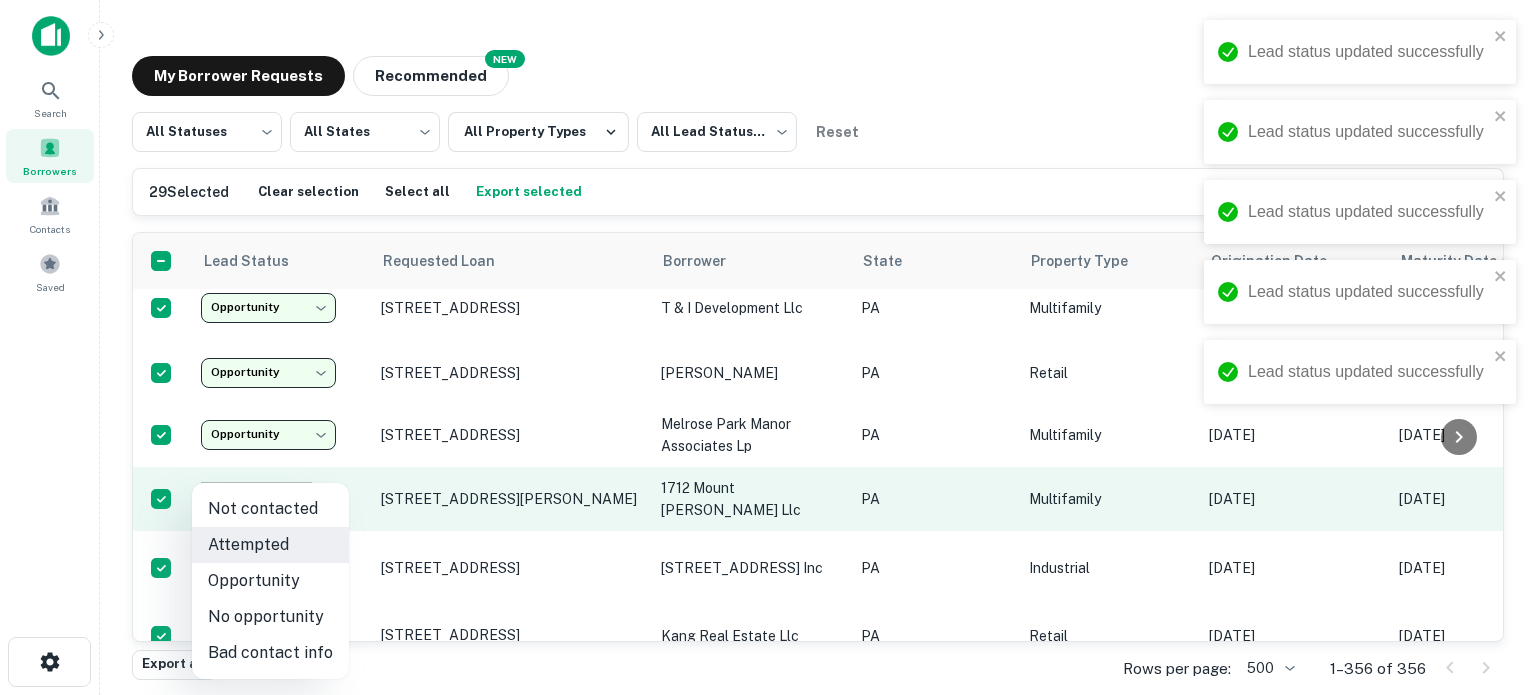 click on "**********" at bounding box center [768, 347] 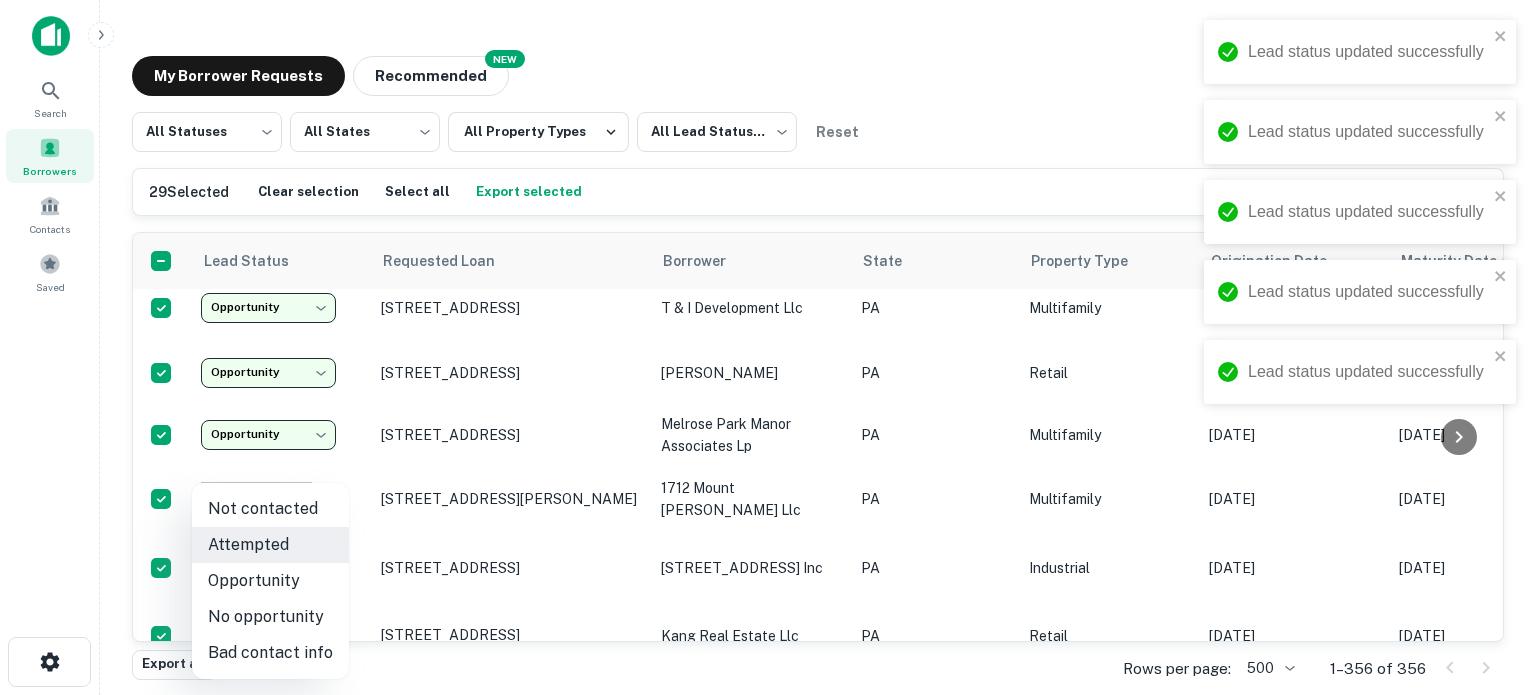 click on "Opportunity" at bounding box center (270, 581) 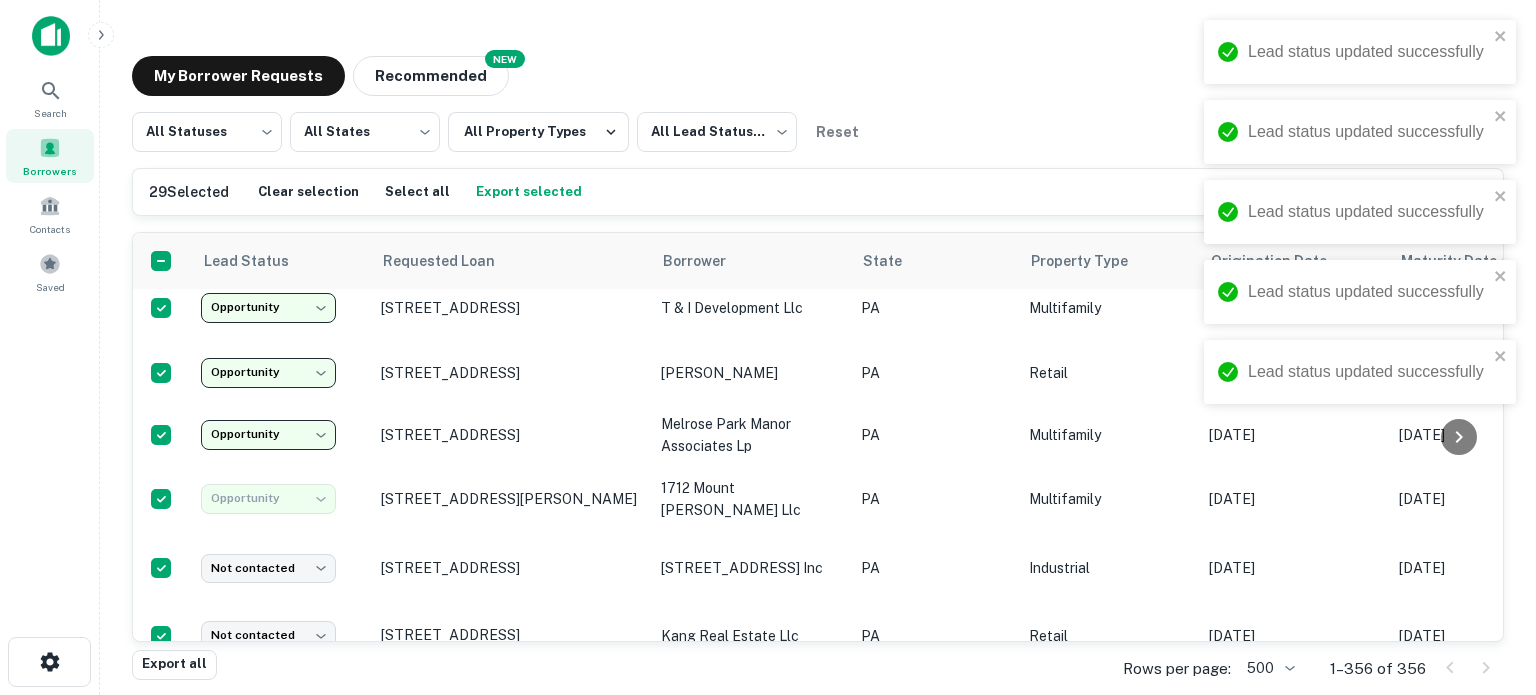 type on "**********" 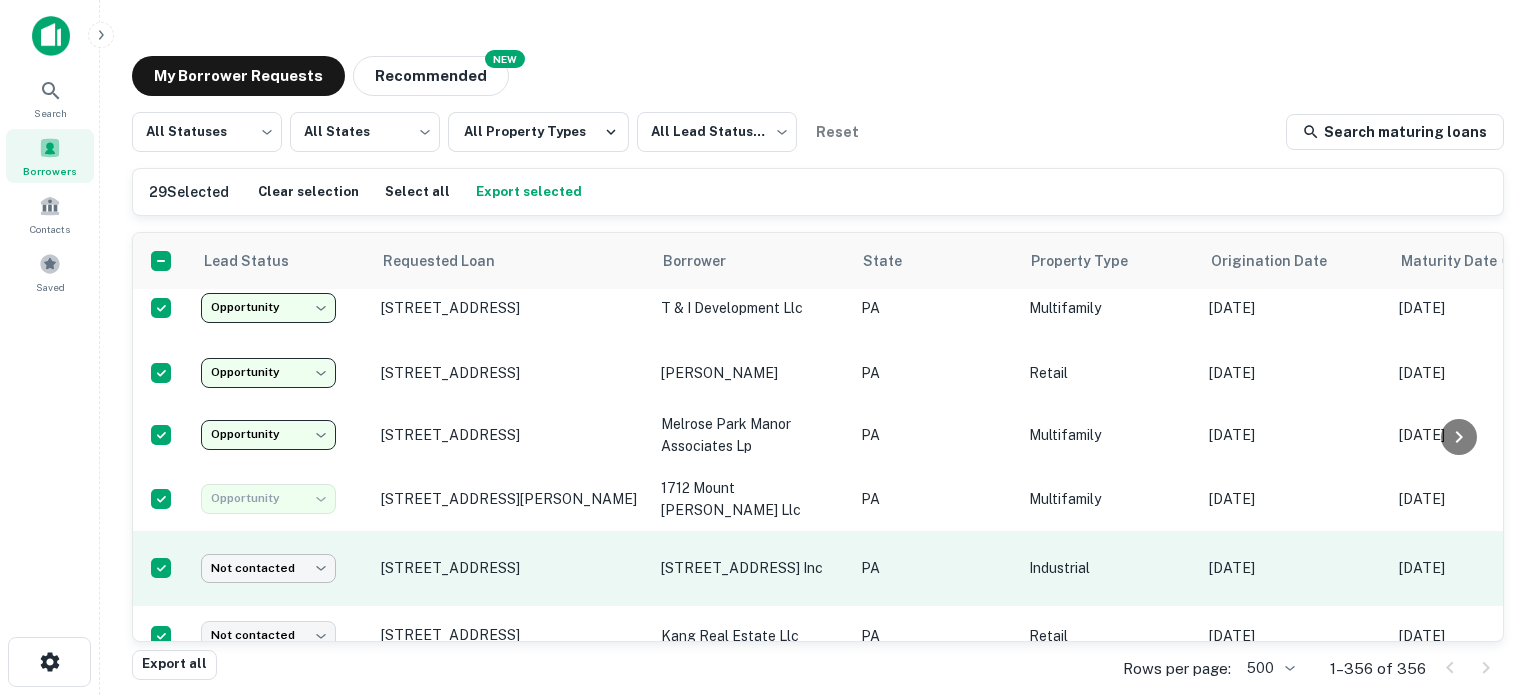 click on "**********" at bounding box center (768, 347) 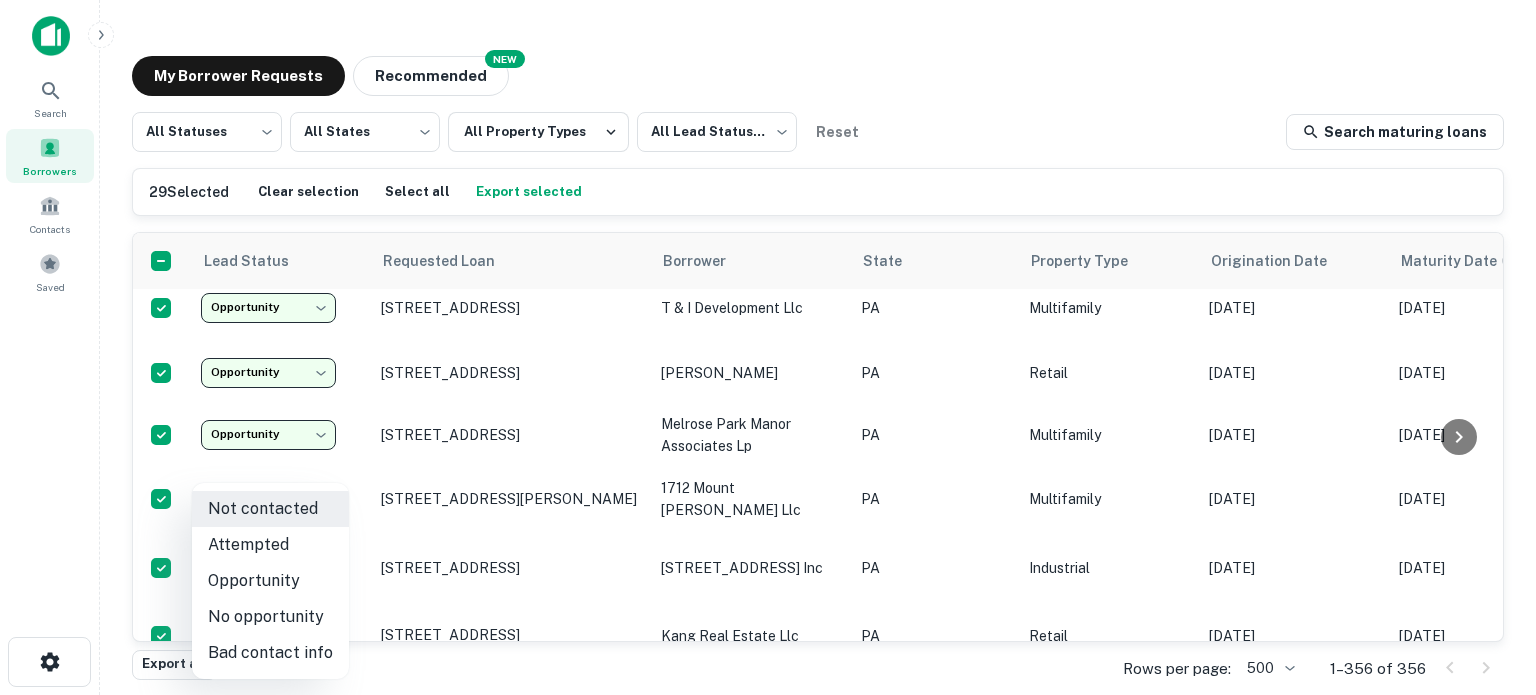 click on "Opportunity" at bounding box center (270, 581) 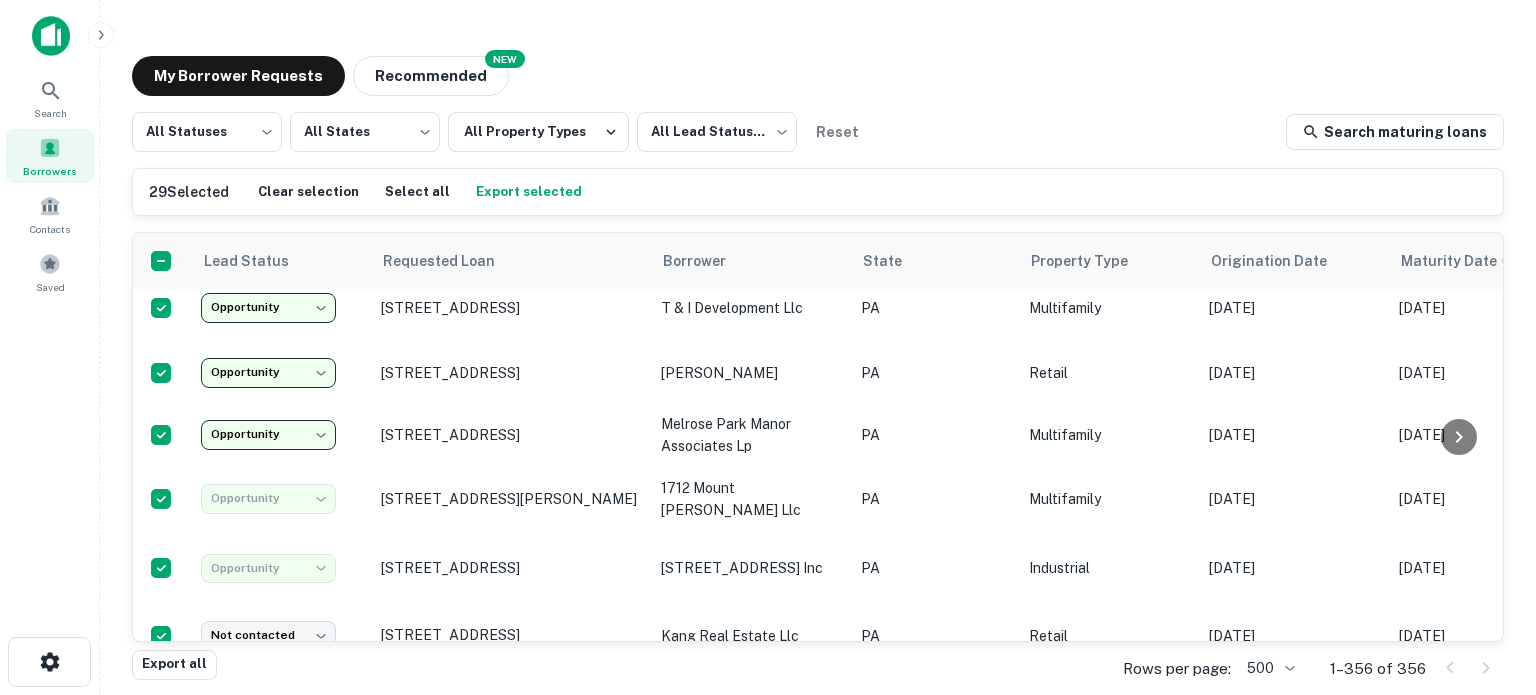 type on "**********" 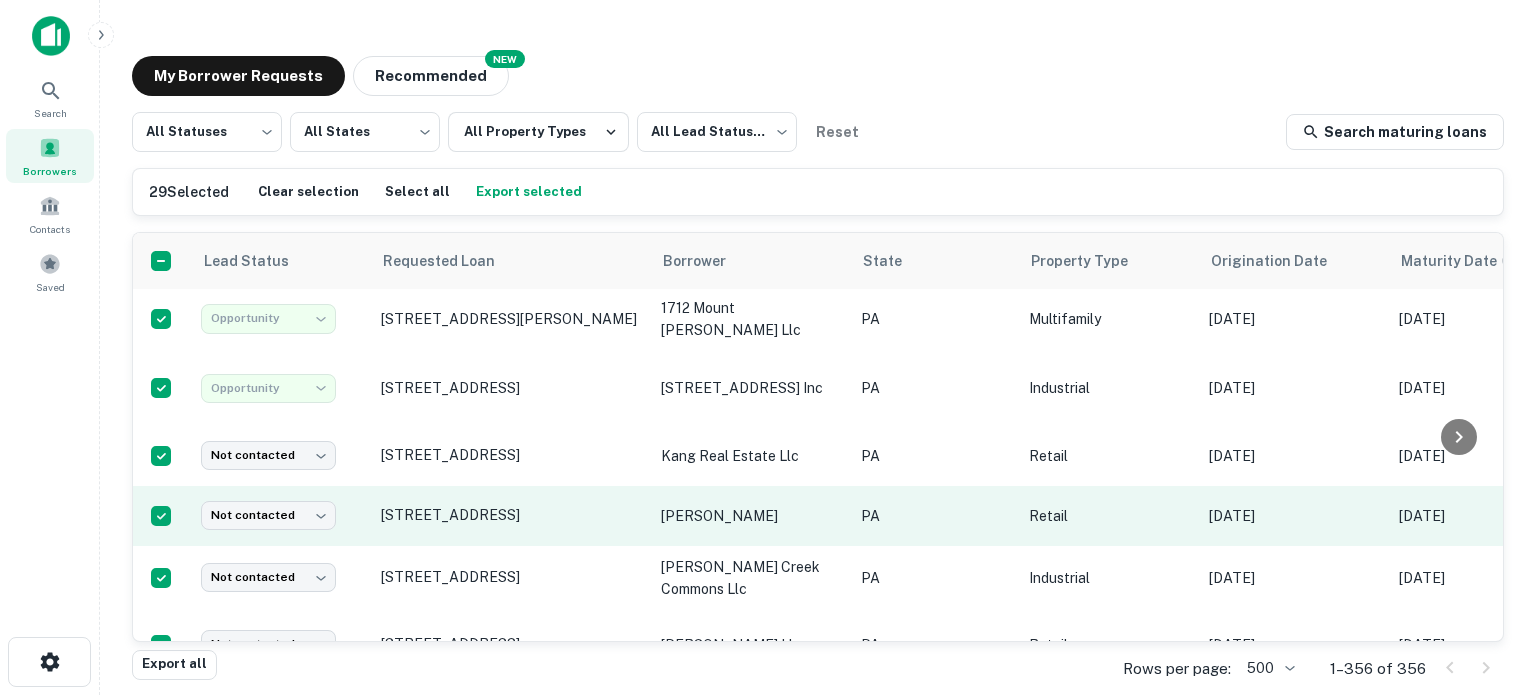 scroll, scrollTop: 400, scrollLeft: 0, axis: vertical 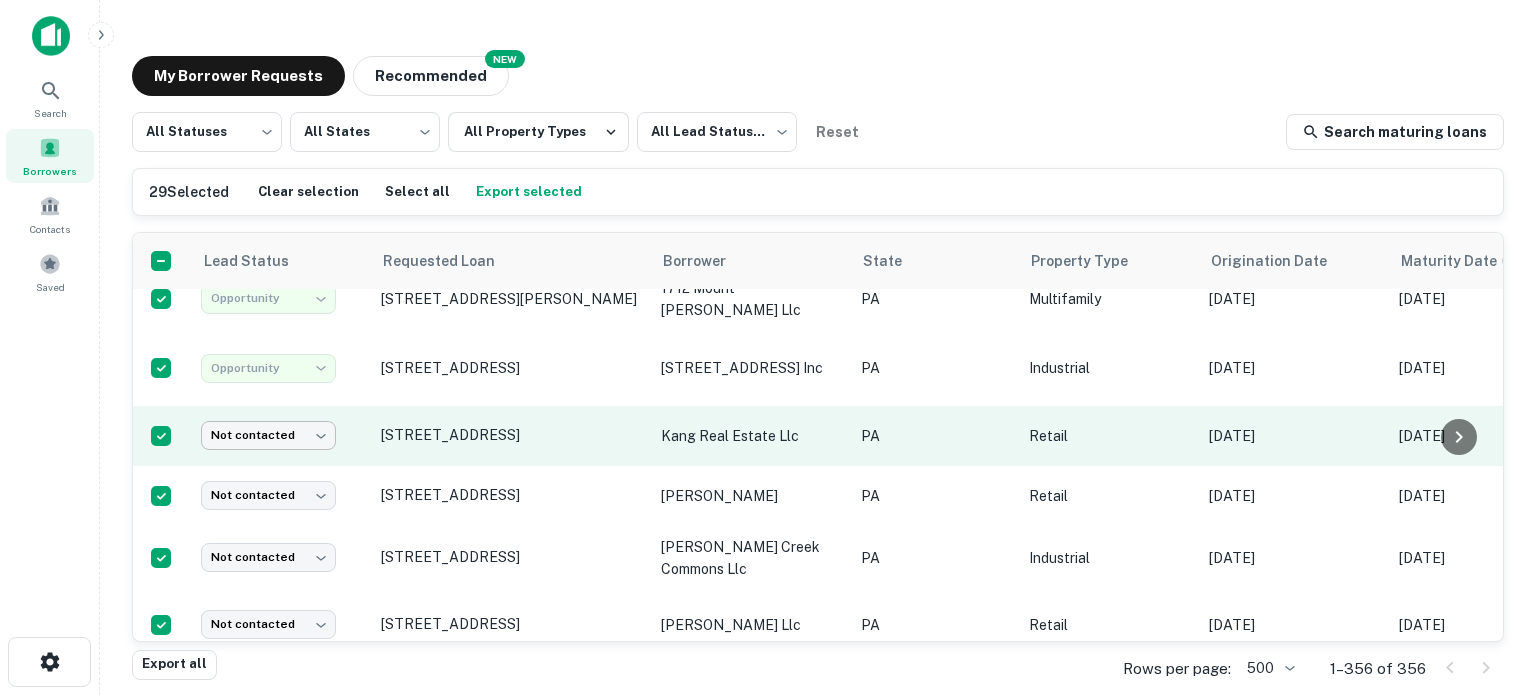 click on "**********" at bounding box center [768, 347] 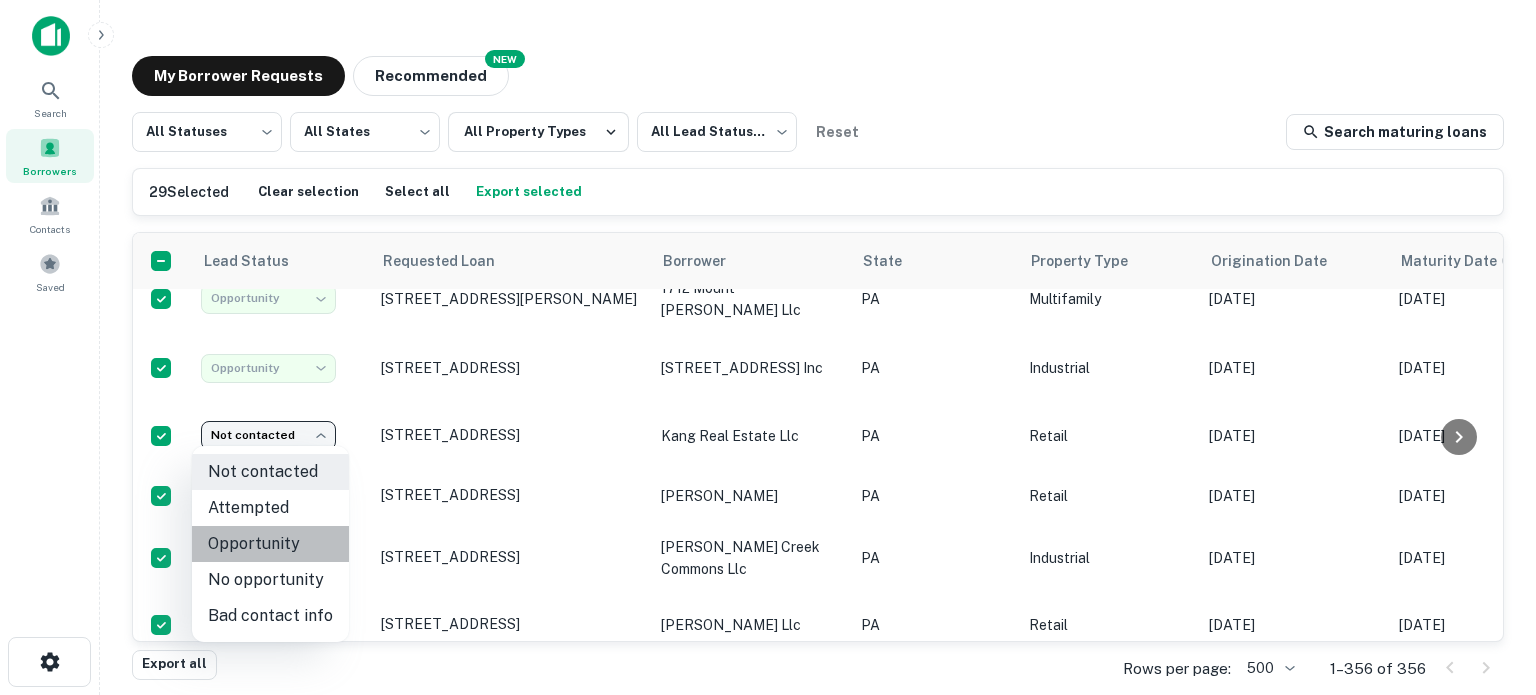 click on "Opportunity" at bounding box center (270, 544) 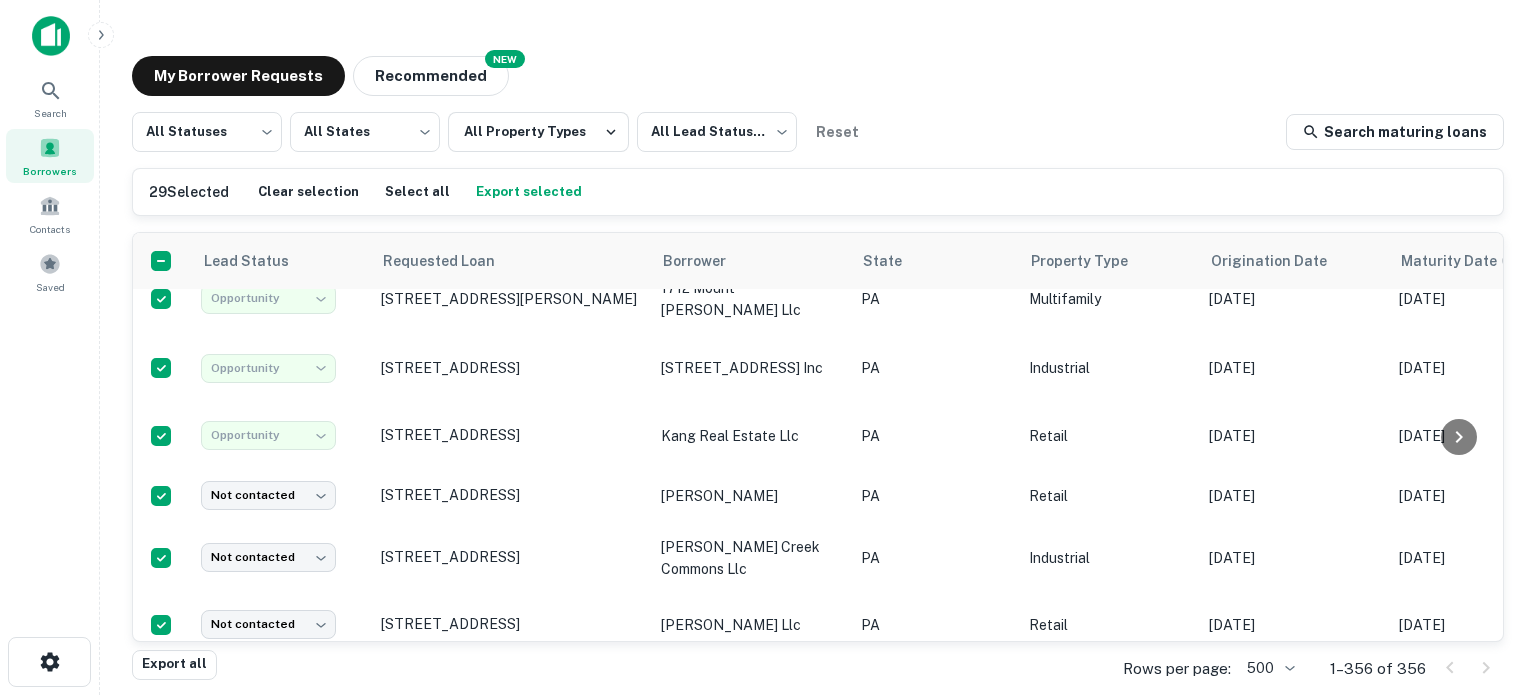 type on "**********" 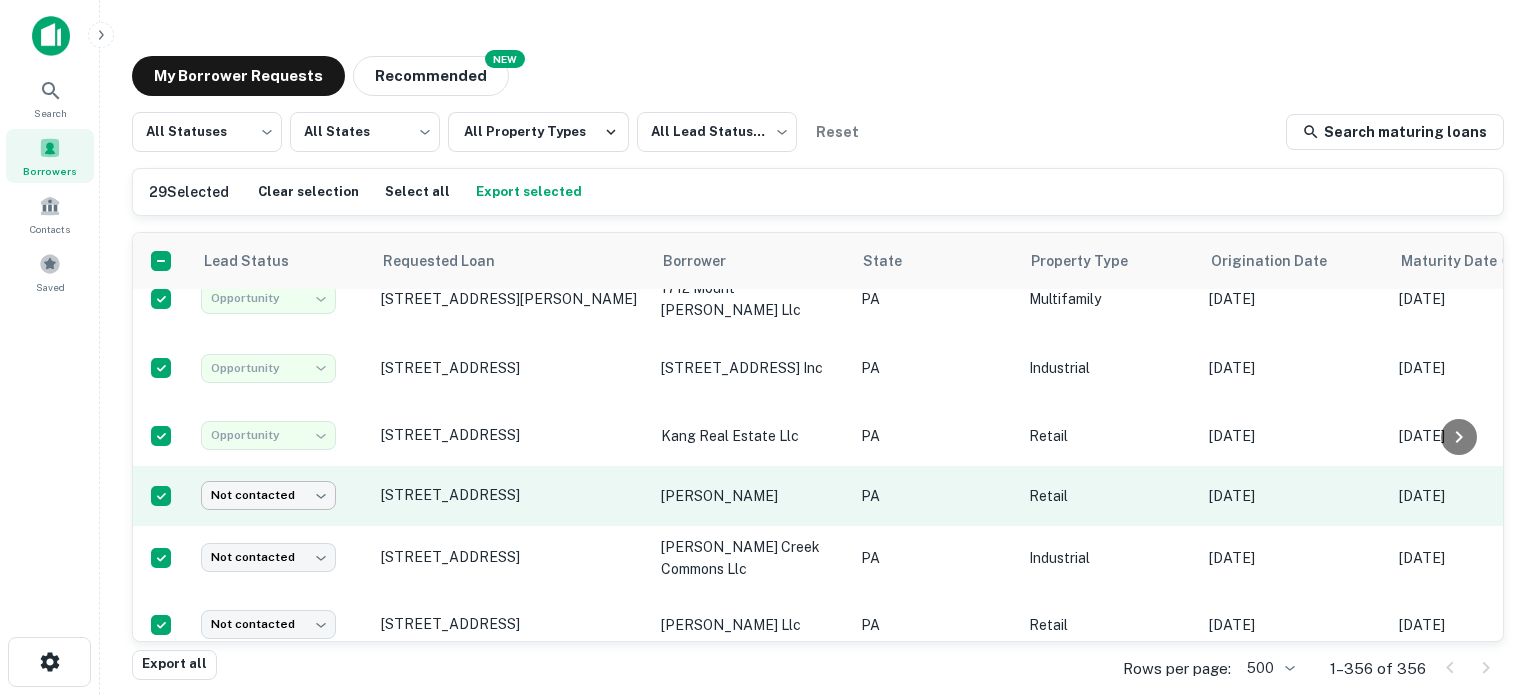 click on "**********" at bounding box center [768, 347] 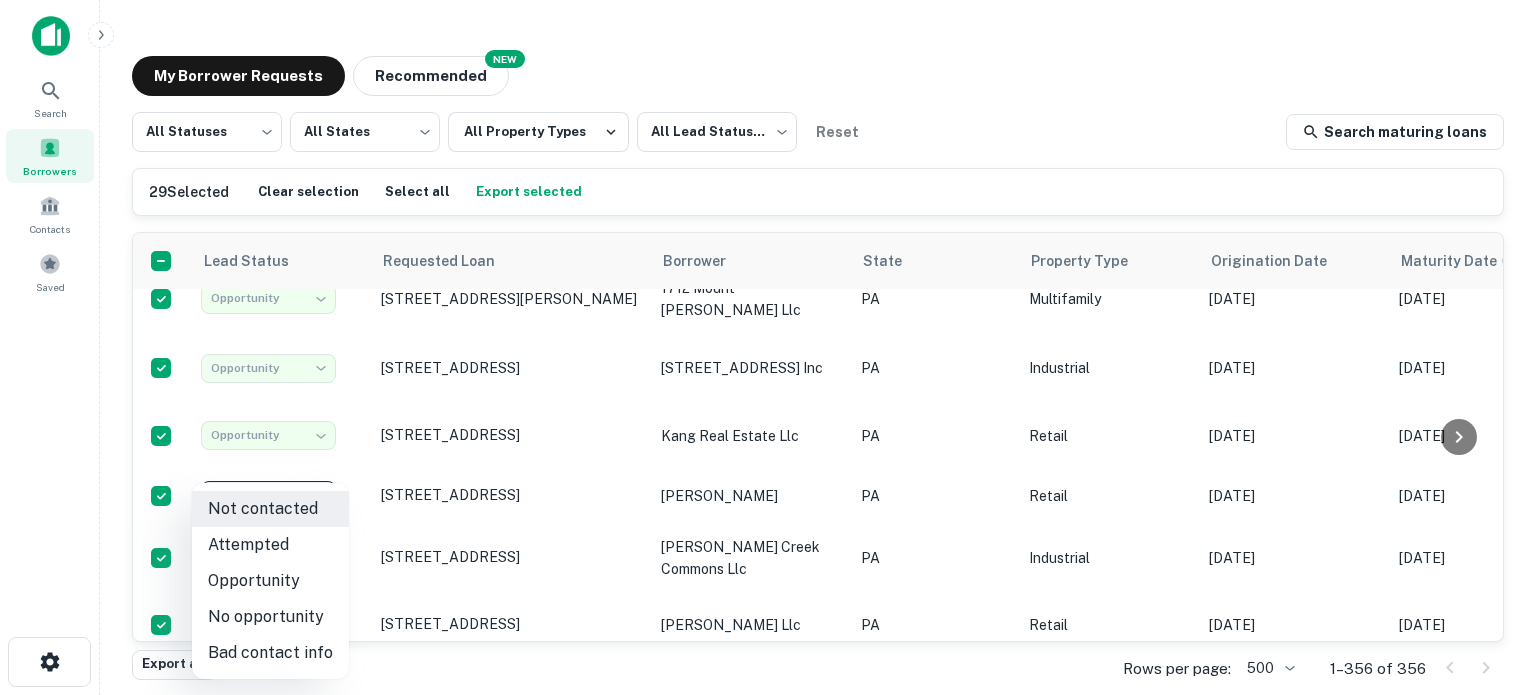 click on "Opportunity" at bounding box center (270, 581) 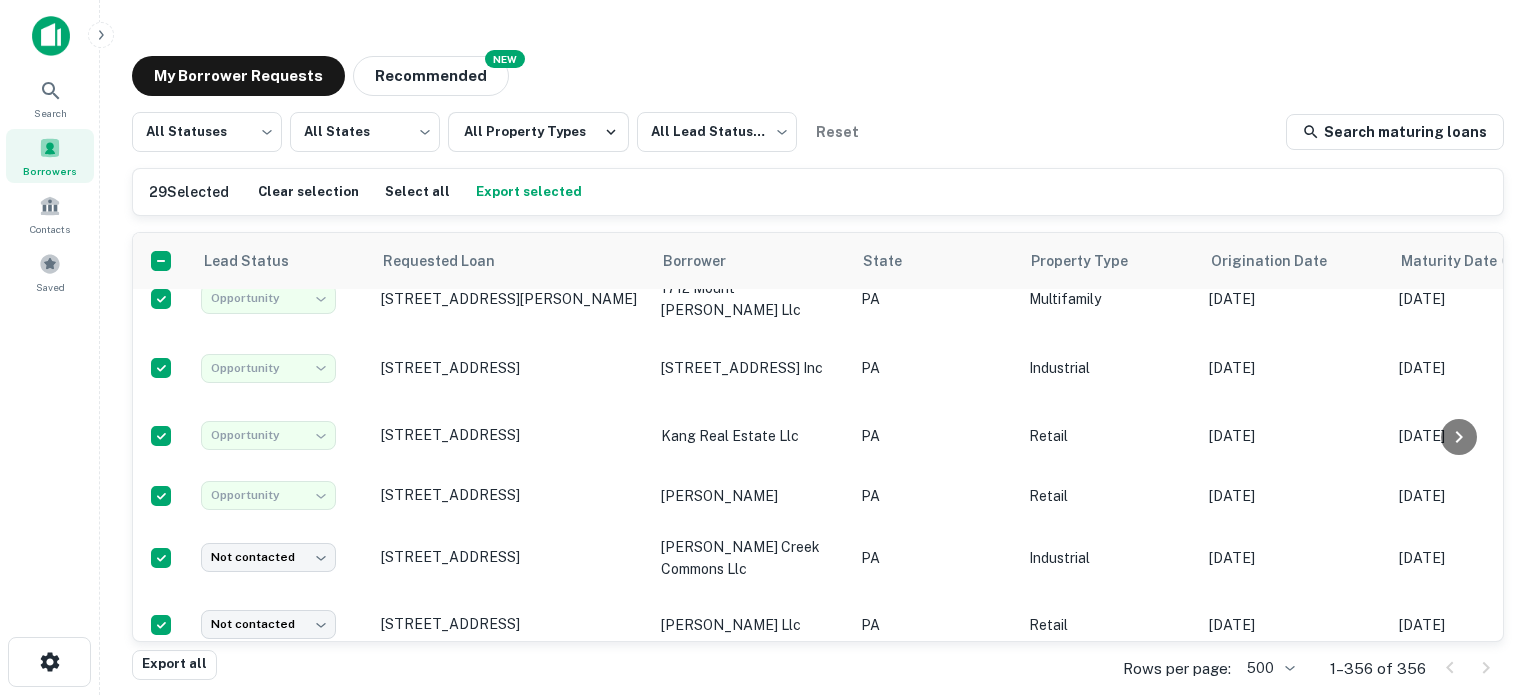 type on "**********" 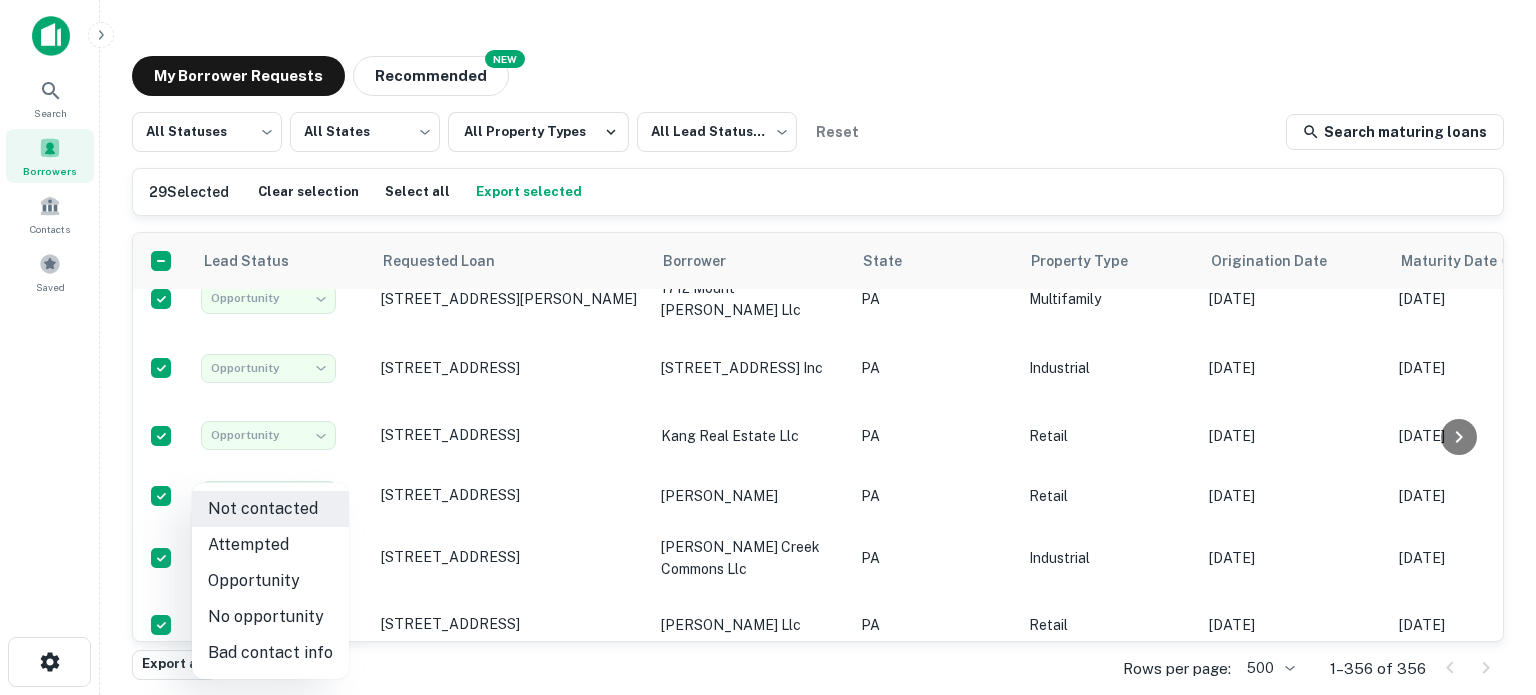 click on "**********" at bounding box center (768, 347) 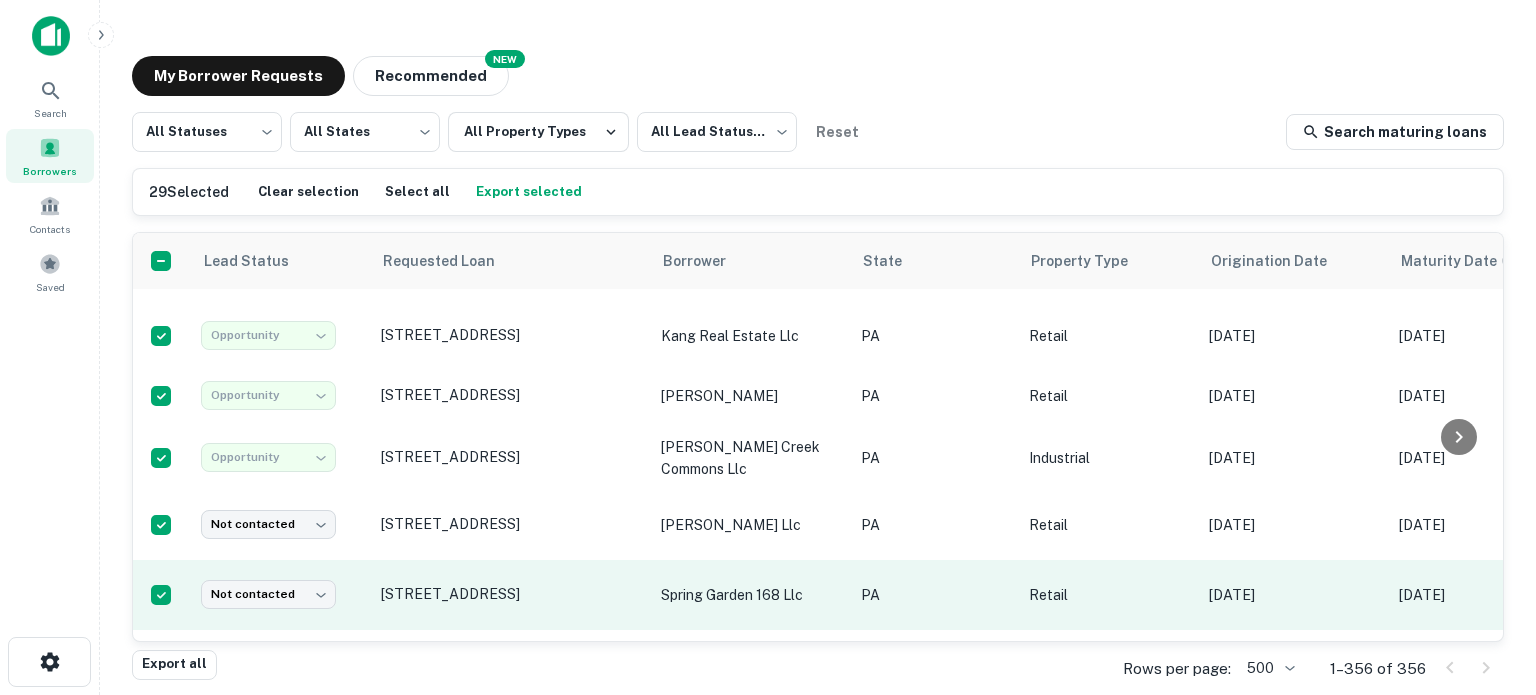 scroll, scrollTop: 600, scrollLeft: 0, axis: vertical 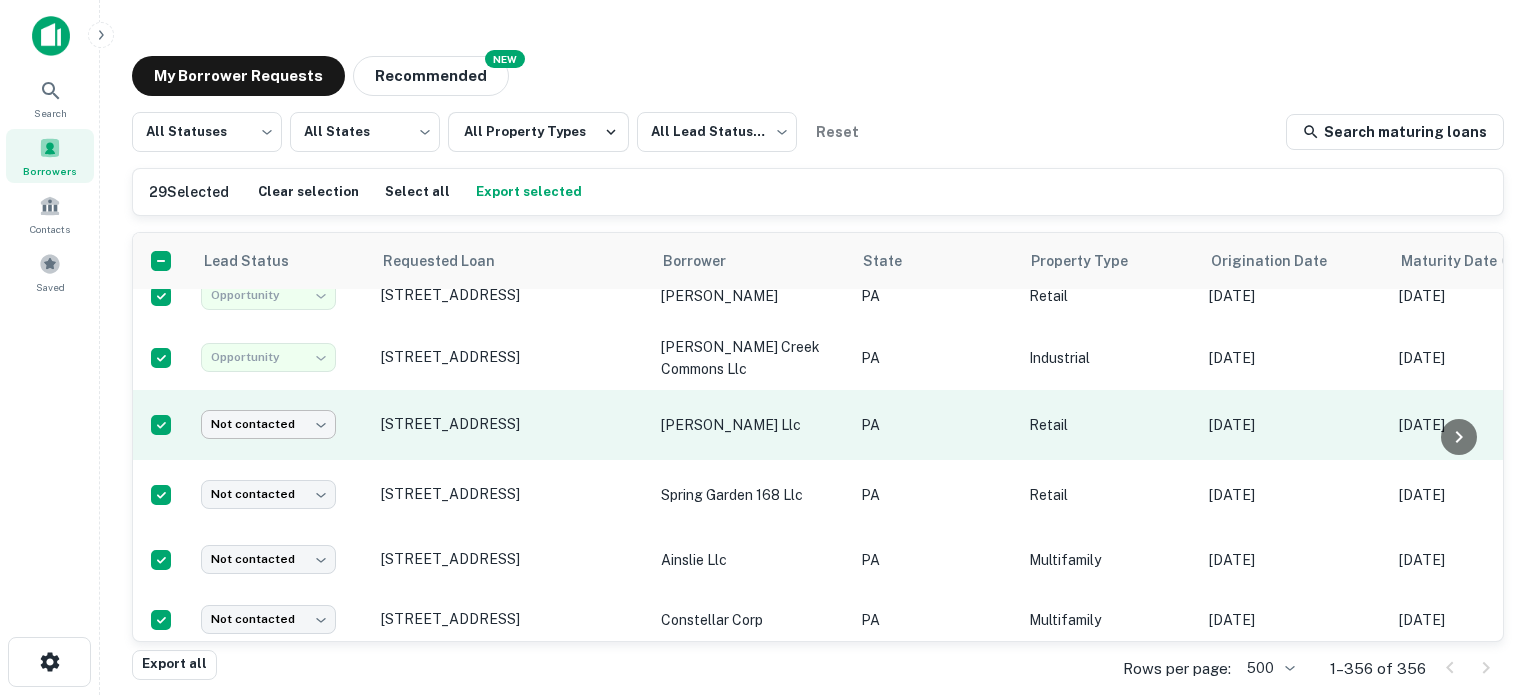 click on "**********" at bounding box center [768, 347] 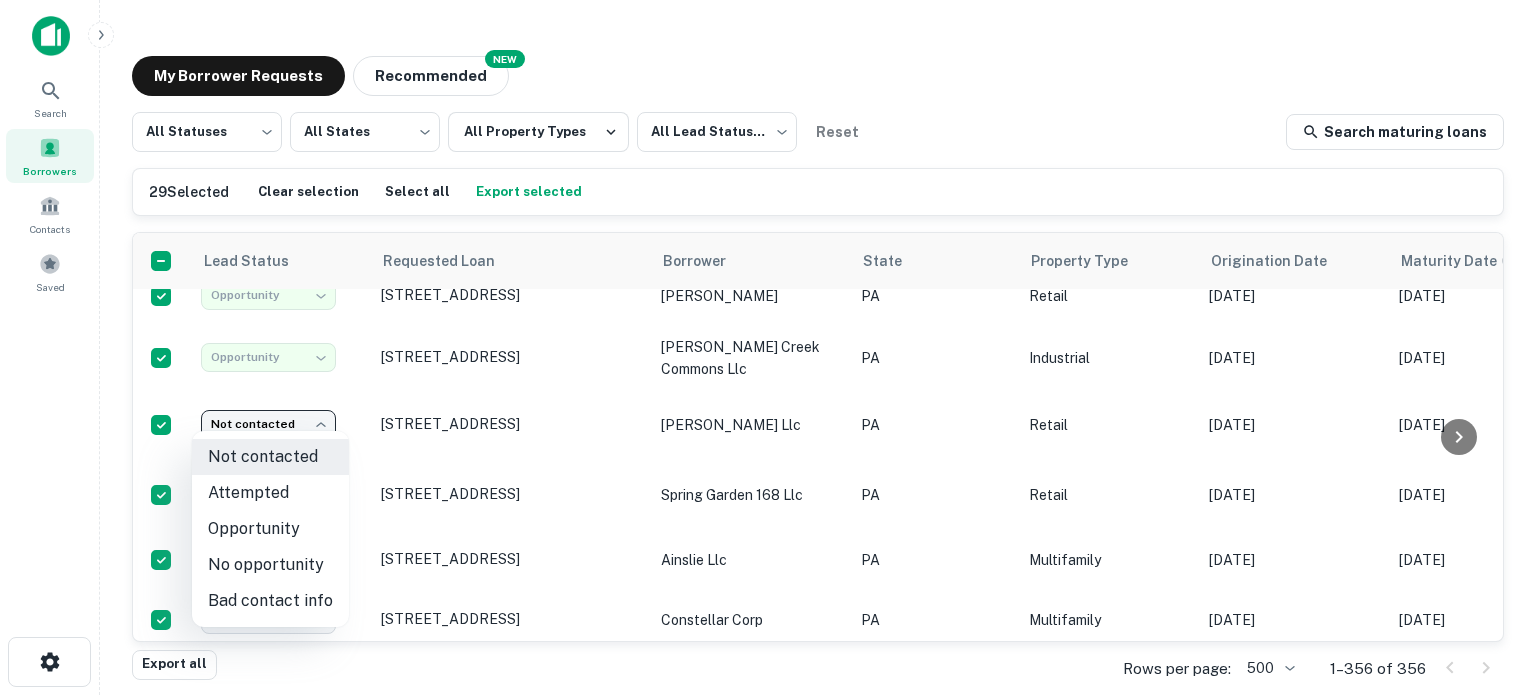 click on "Opportunity" at bounding box center [270, 529] 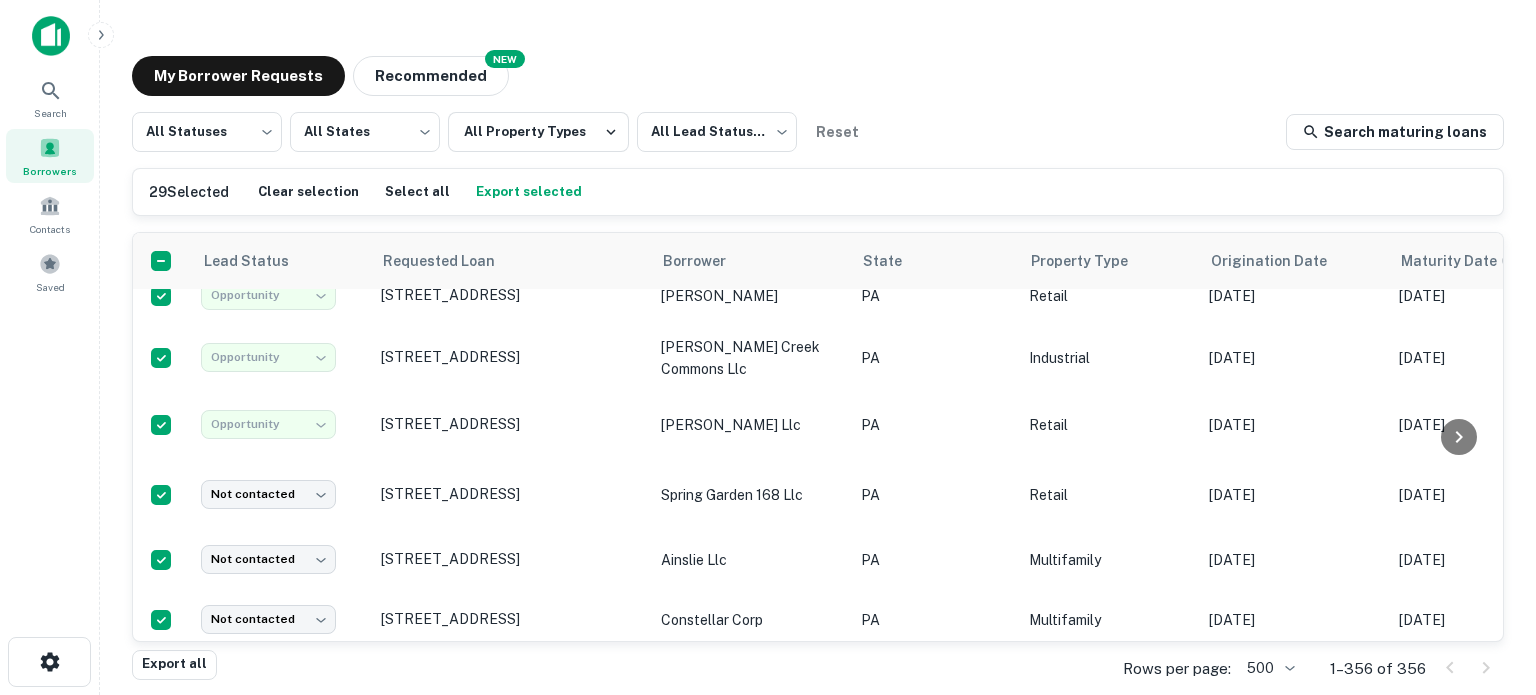 type on "**********" 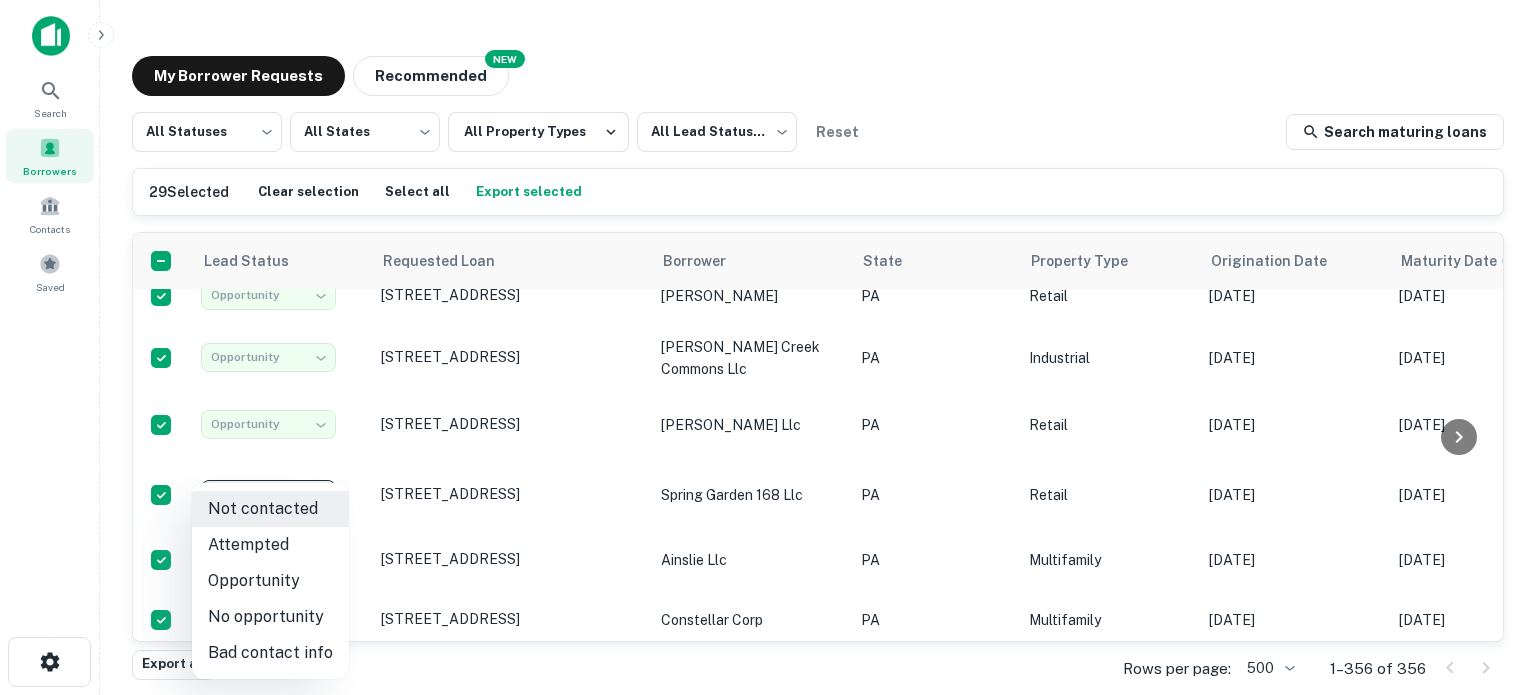 click on "Opportunity" at bounding box center (270, 581) 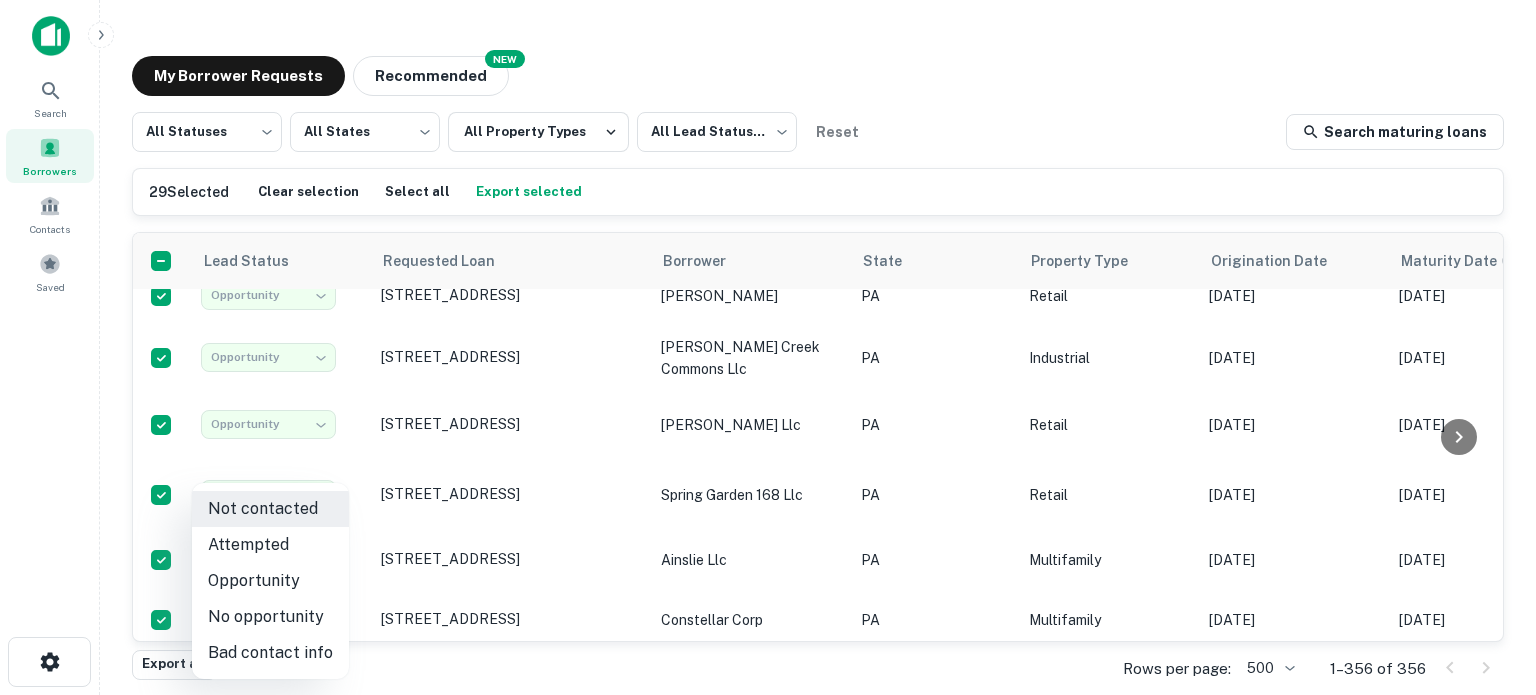 click on "**********" at bounding box center [768, 347] 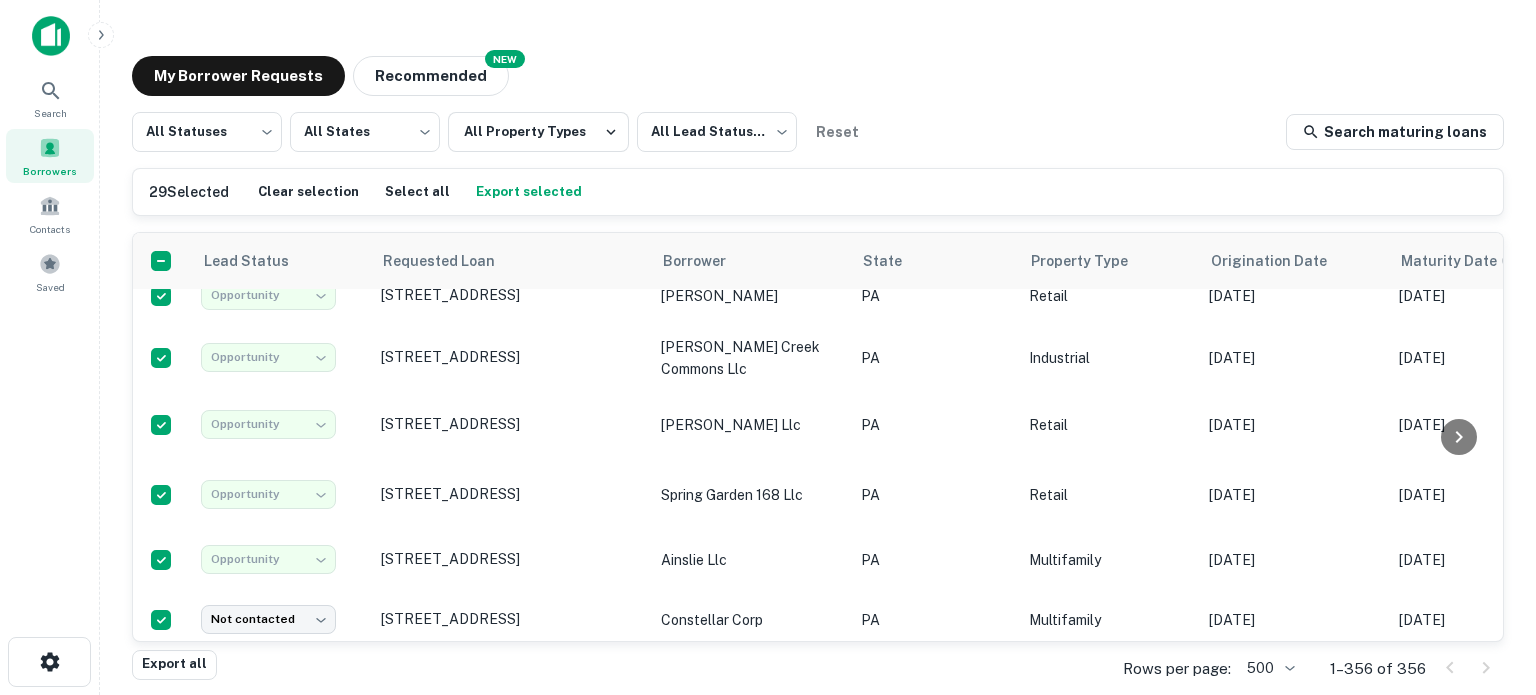 type on "**********" 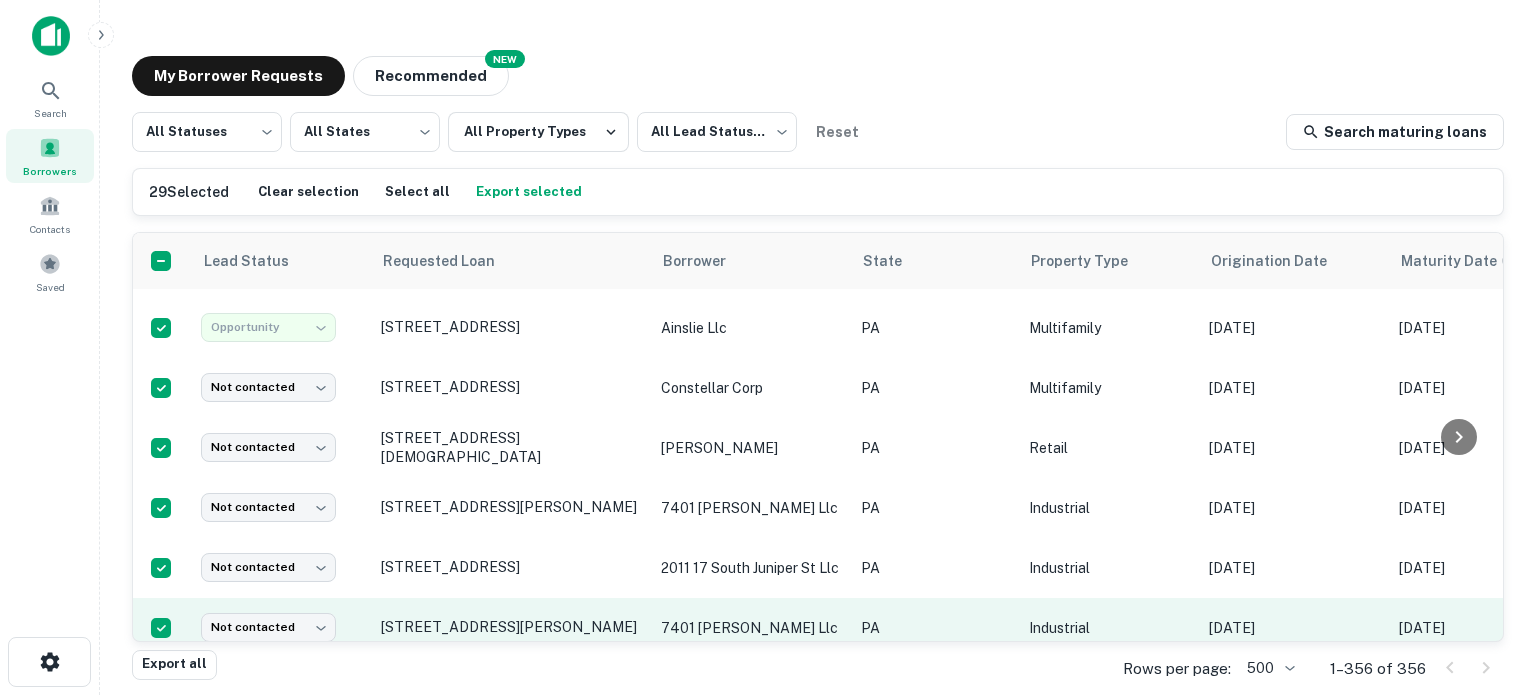 scroll, scrollTop: 800, scrollLeft: 0, axis: vertical 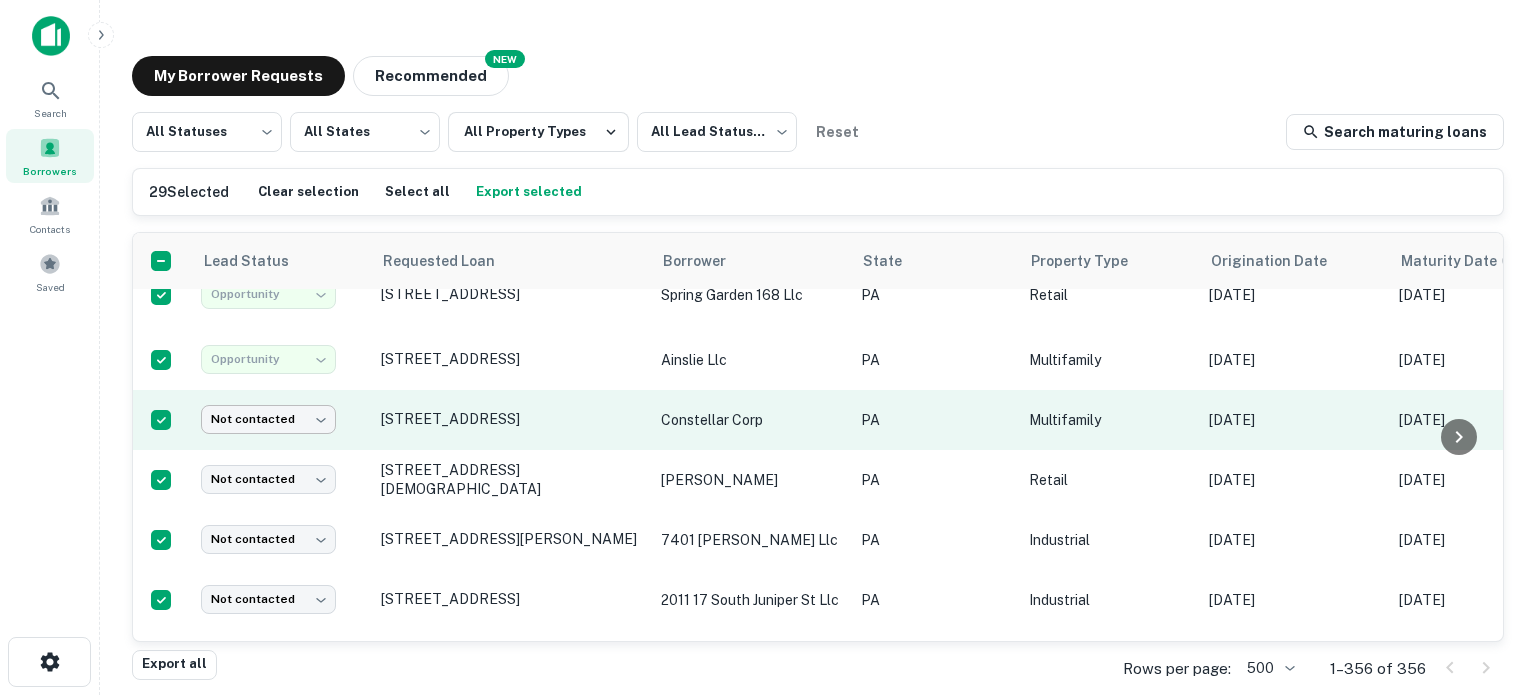 click on "**********" at bounding box center (768, 347) 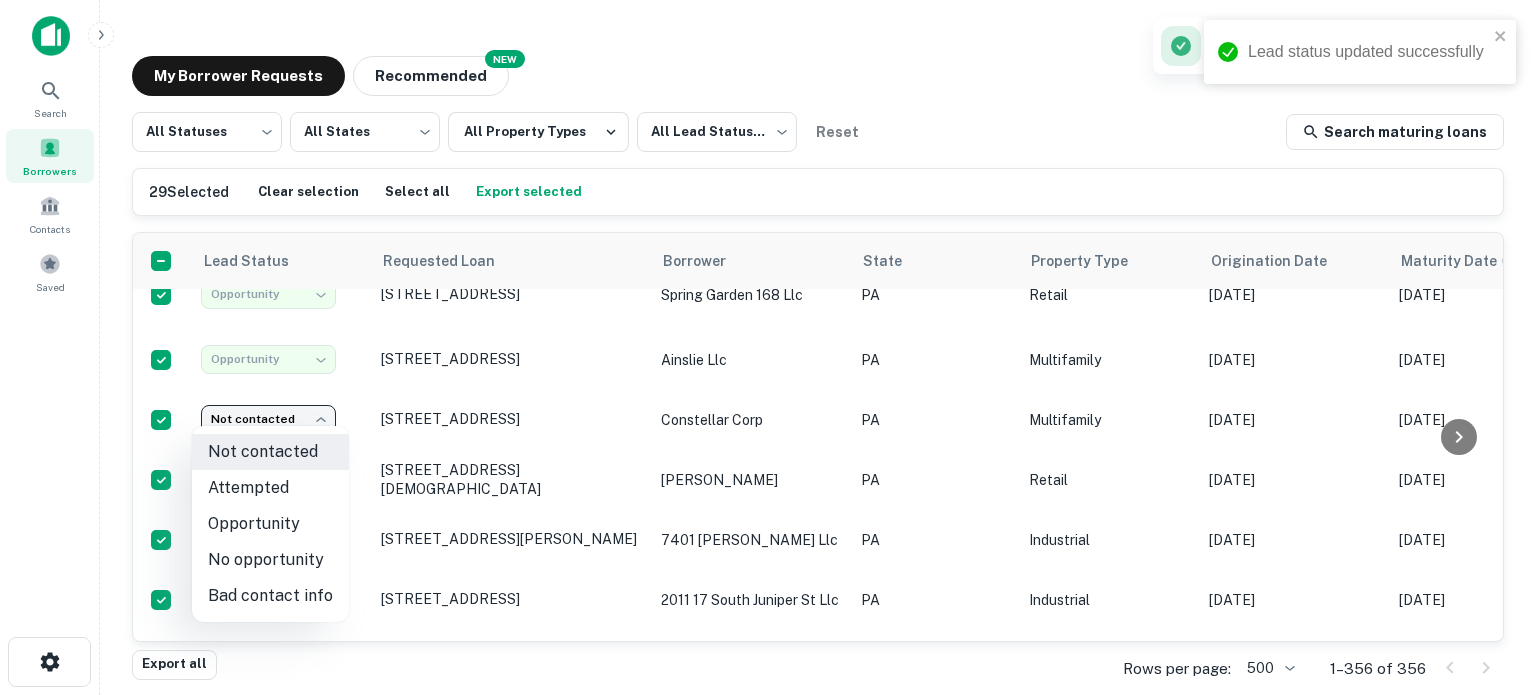 click on "Opportunity" at bounding box center (270, 524) 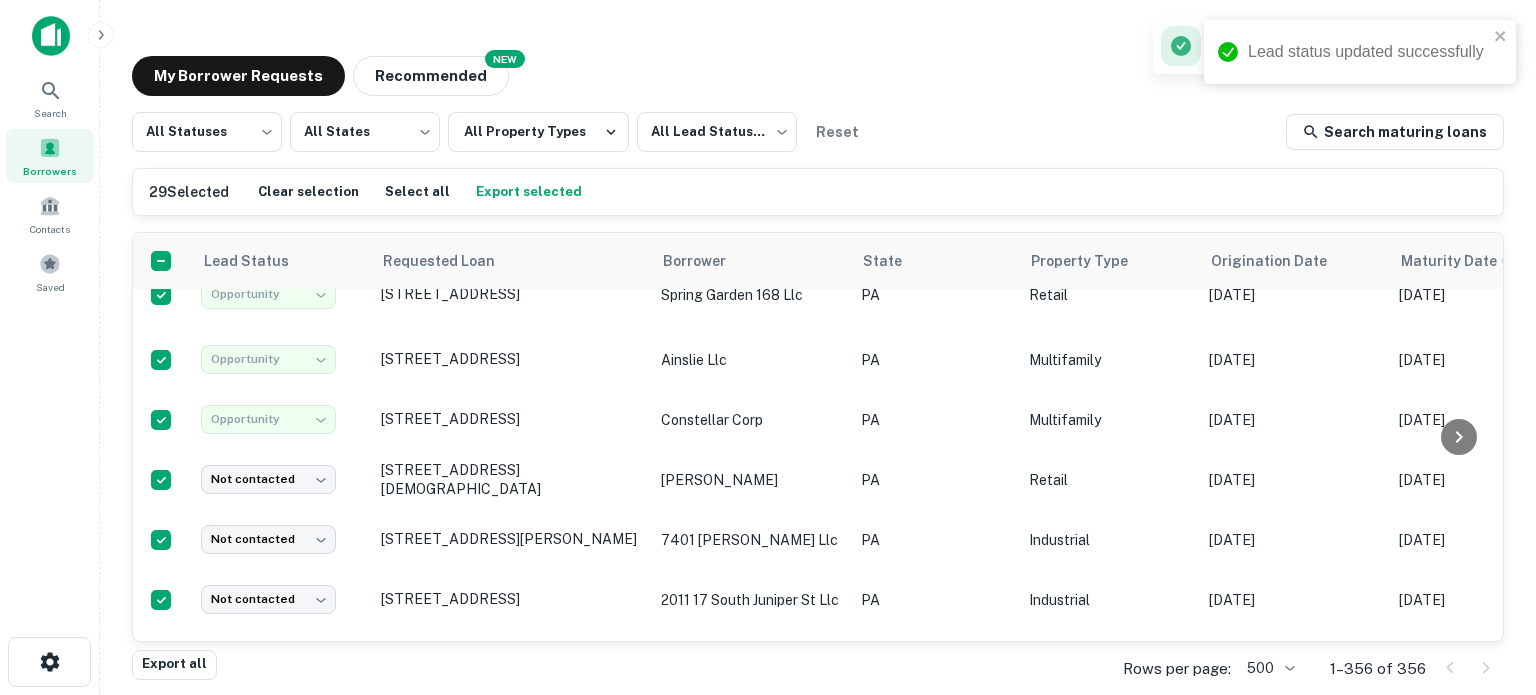 type on "**********" 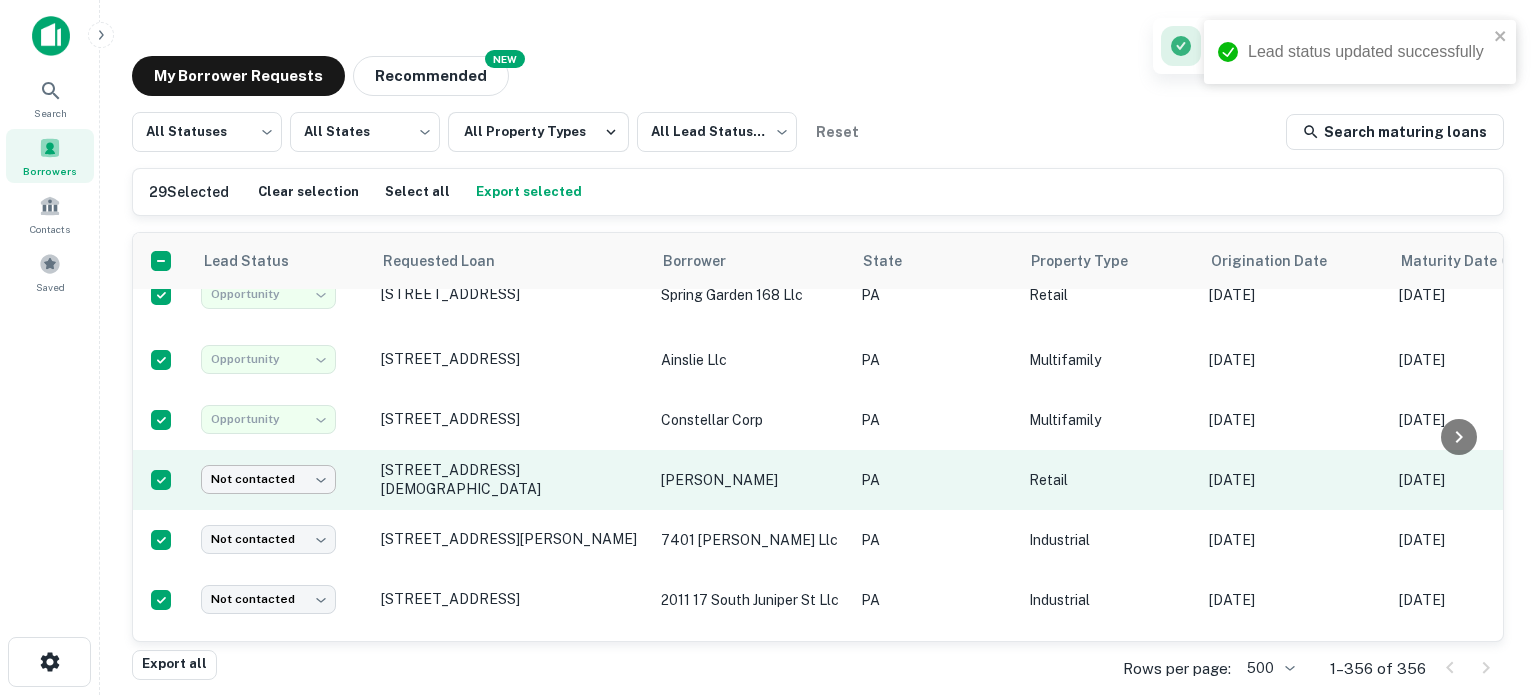 click on "**********" at bounding box center [768, 347] 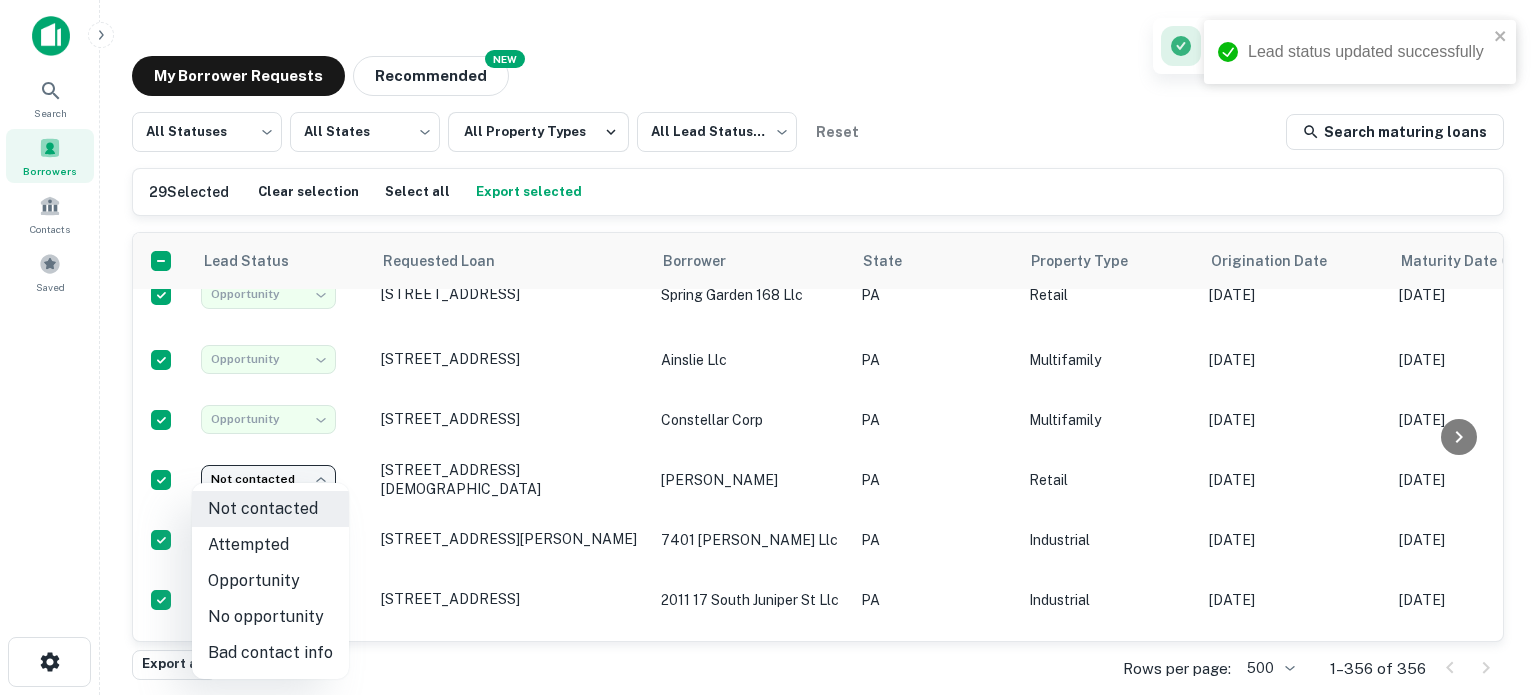 click on "Opportunity" at bounding box center (270, 581) 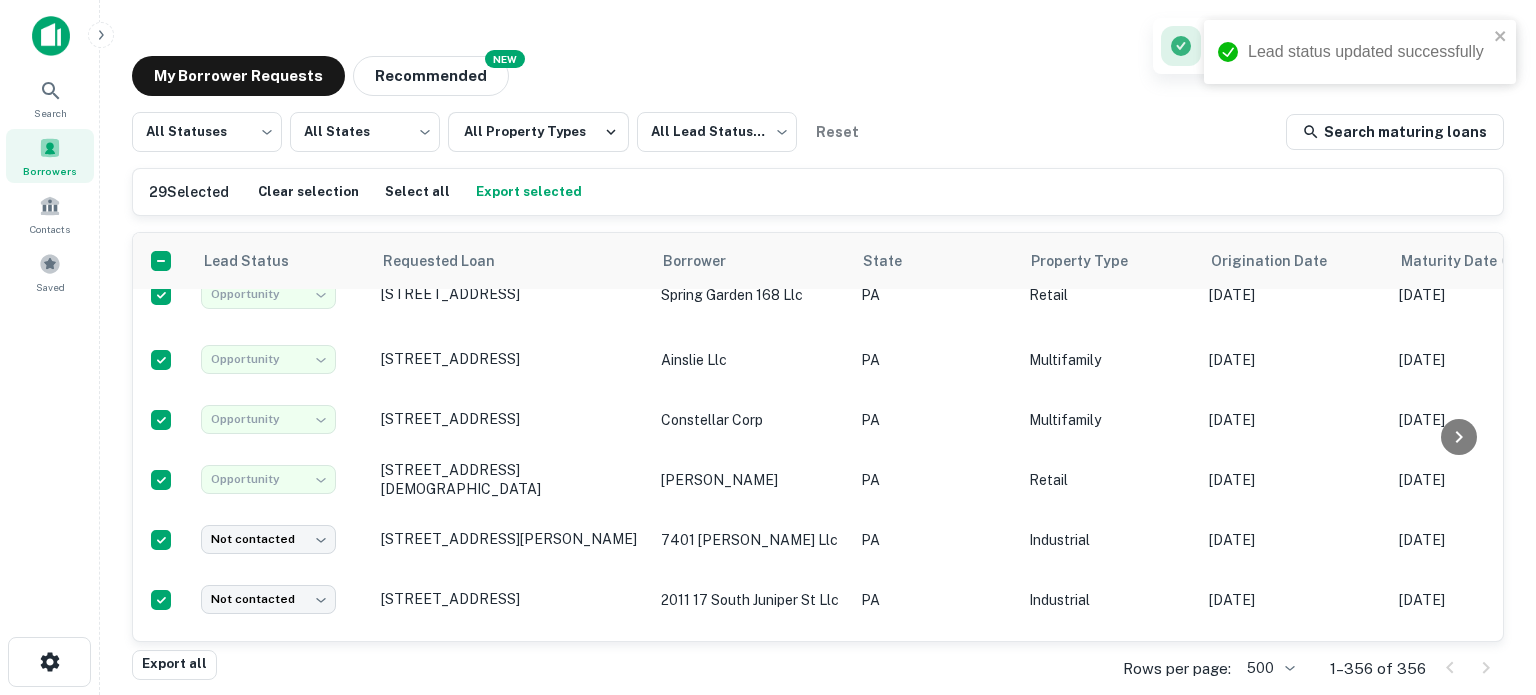 type on "**********" 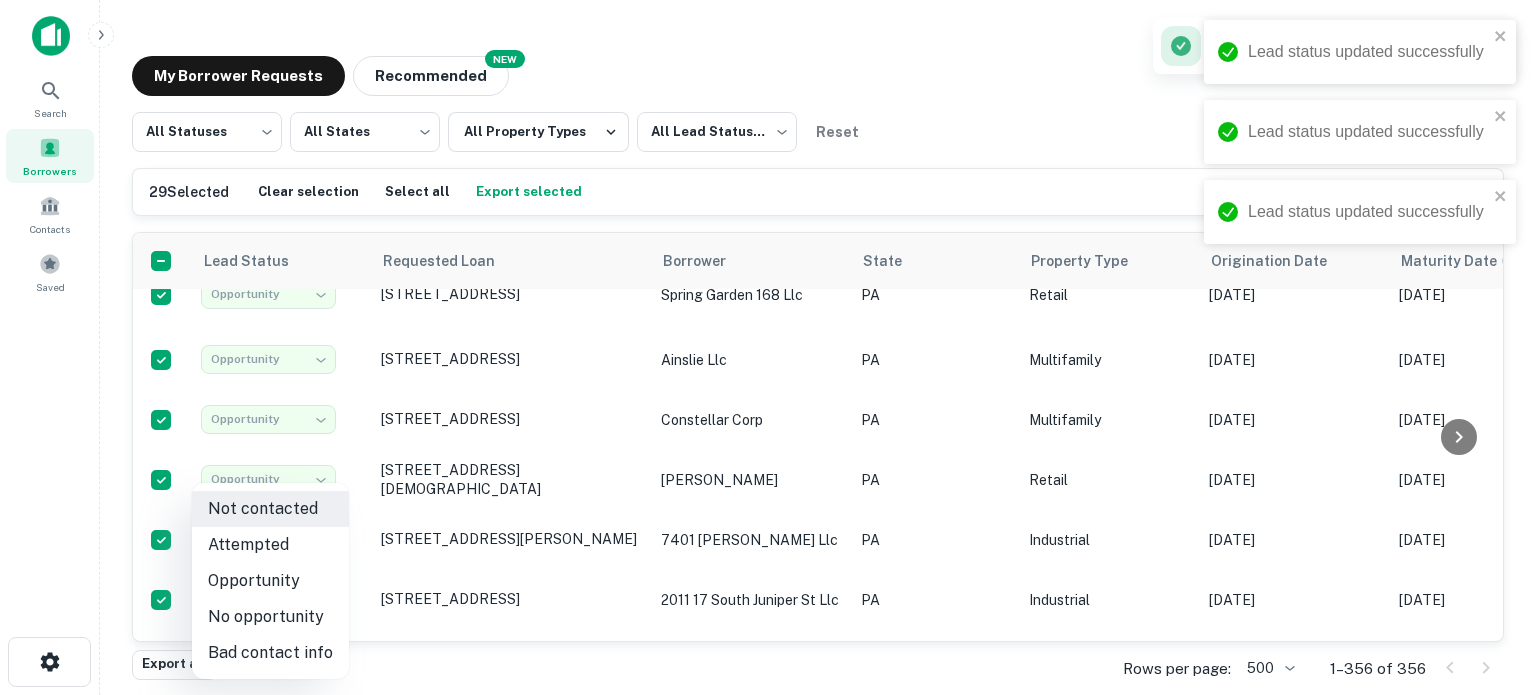 click on "Opportunity" at bounding box center (270, 581) 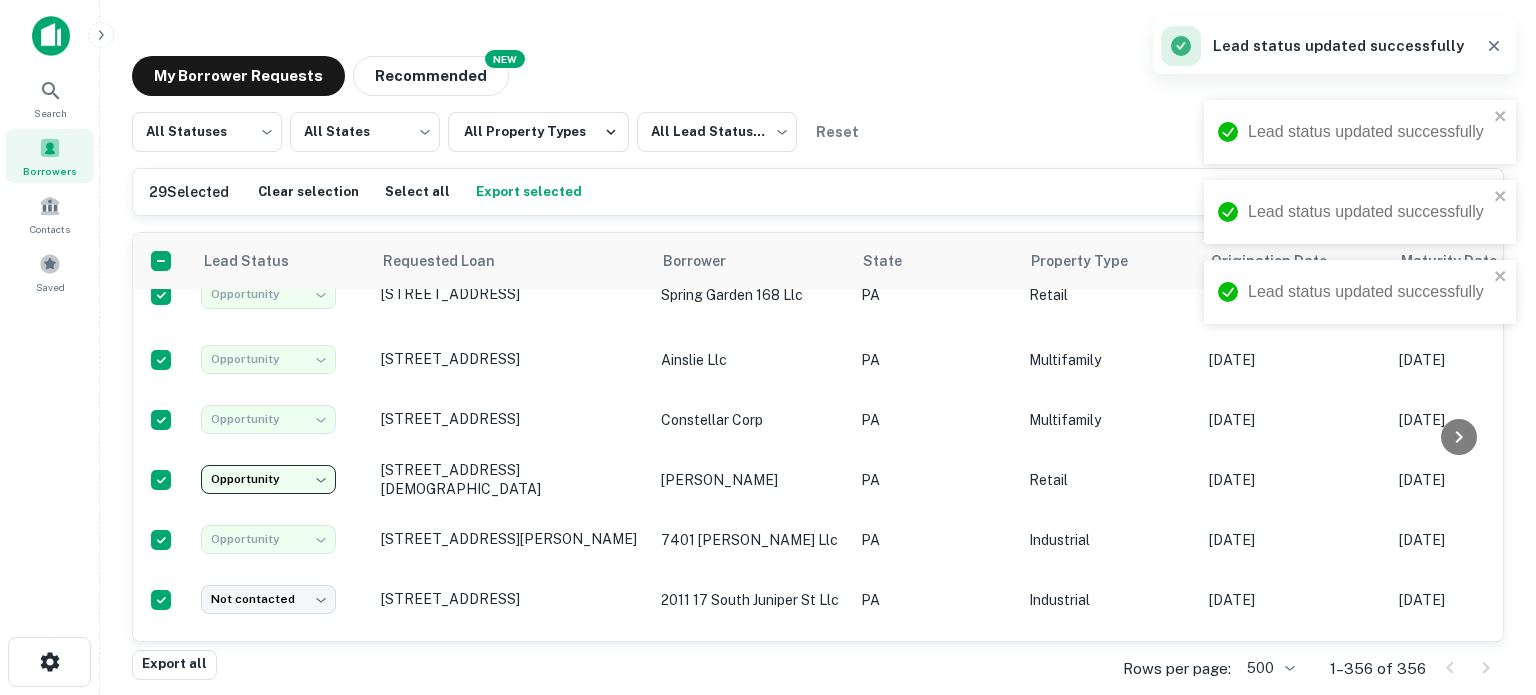 type on "**********" 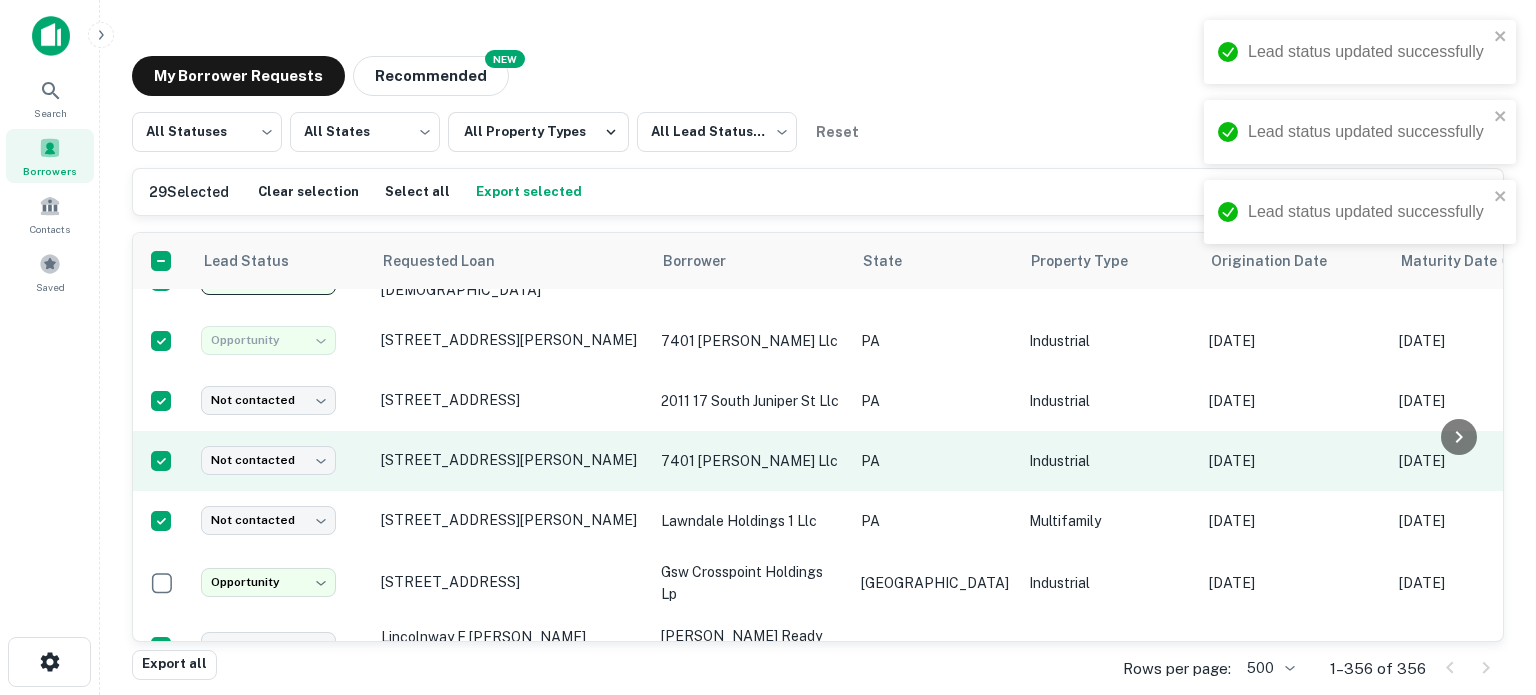 scroll, scrollTop: 1000, scrollLeft: 0, axis: vertical 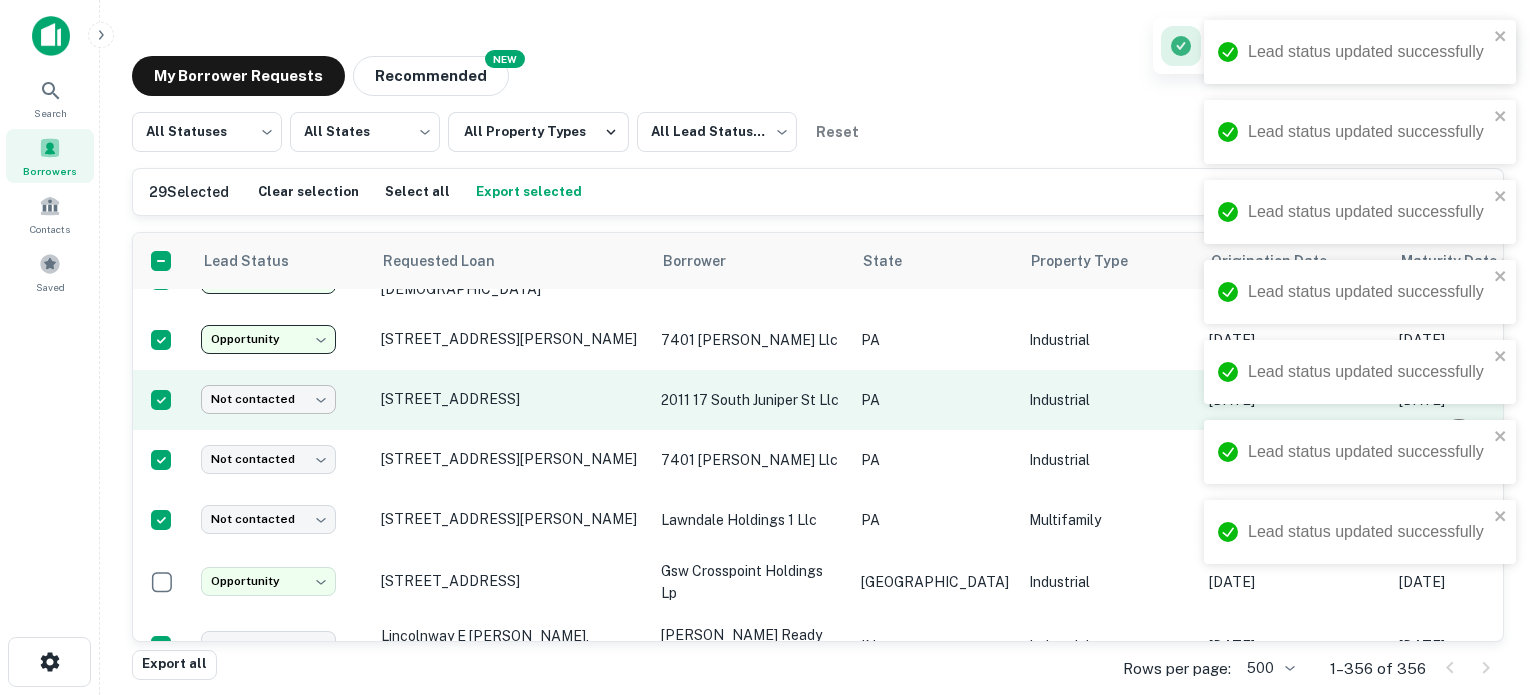 click on "**********" at bounding box center [768, 347] 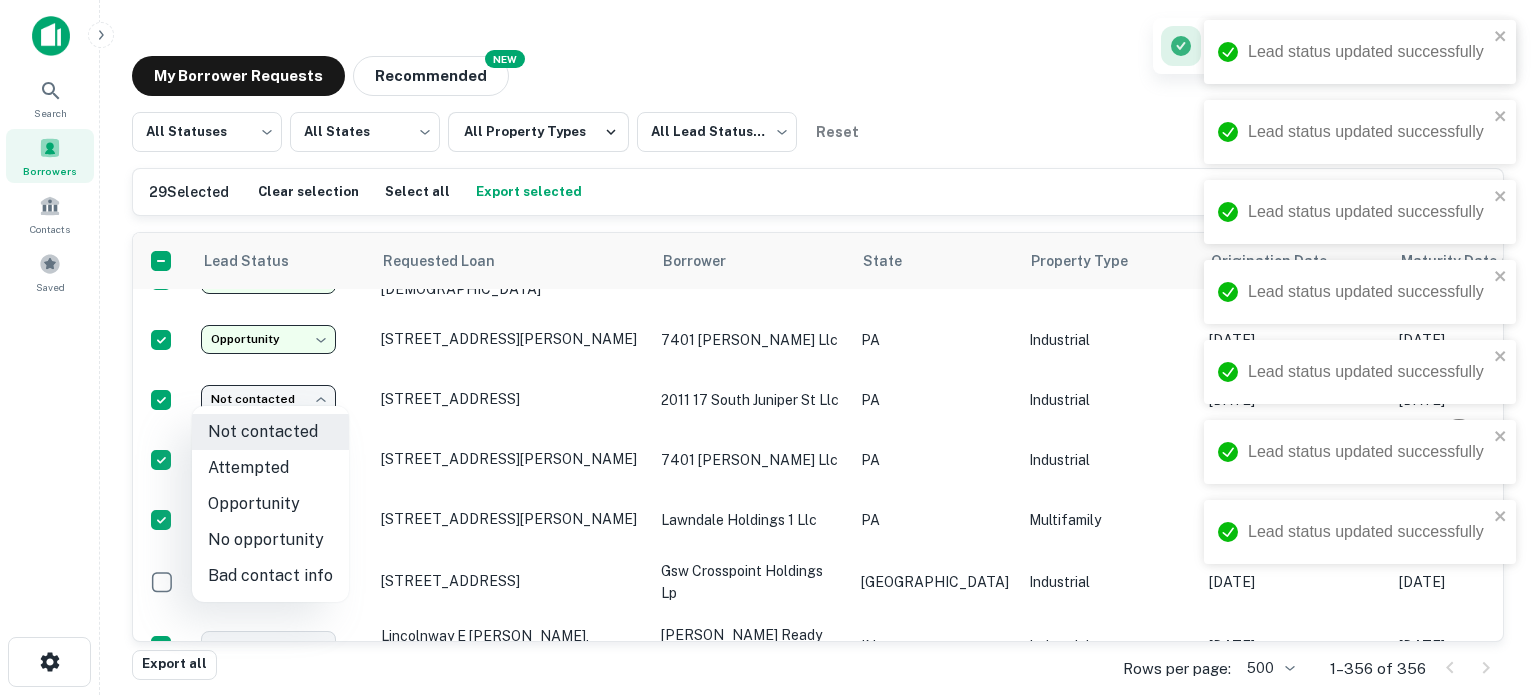 click on "Opportunity" at bounding box center [270, 504] 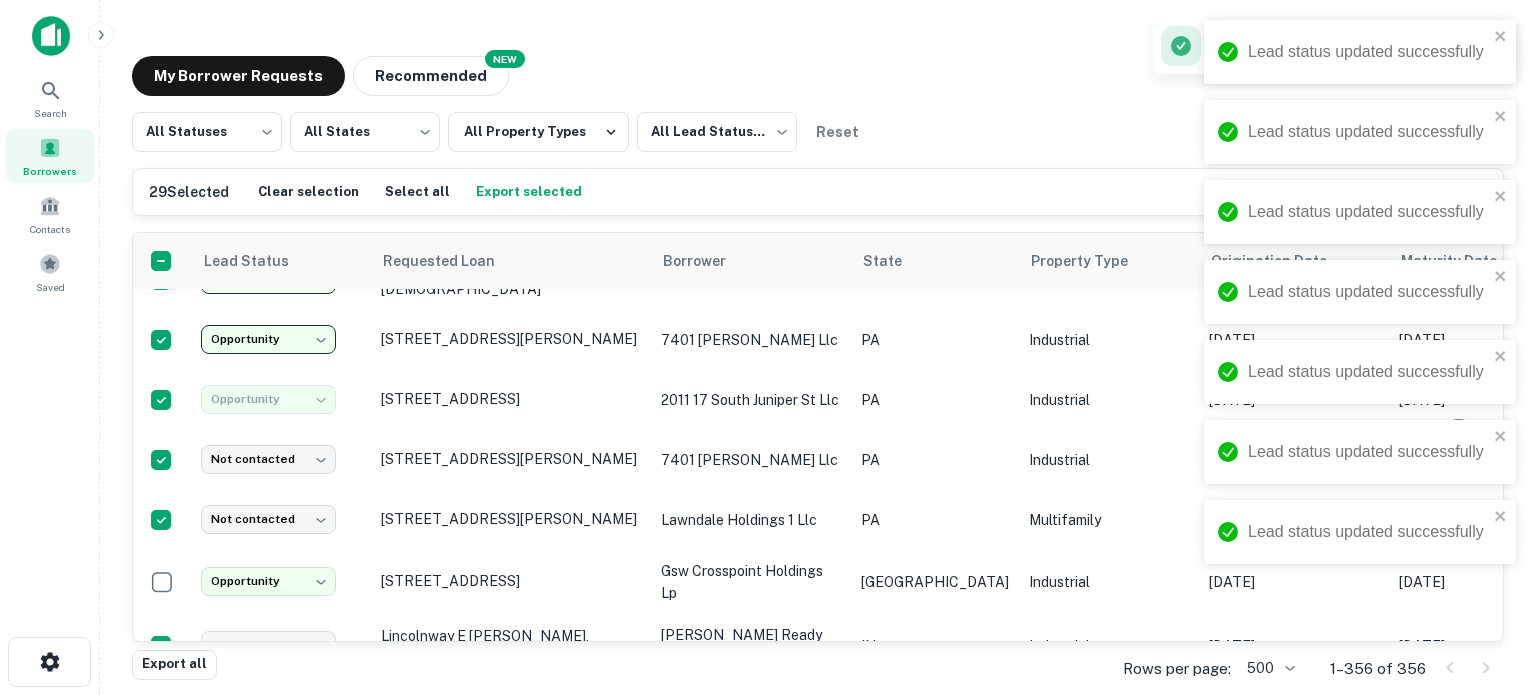 type on "**********" 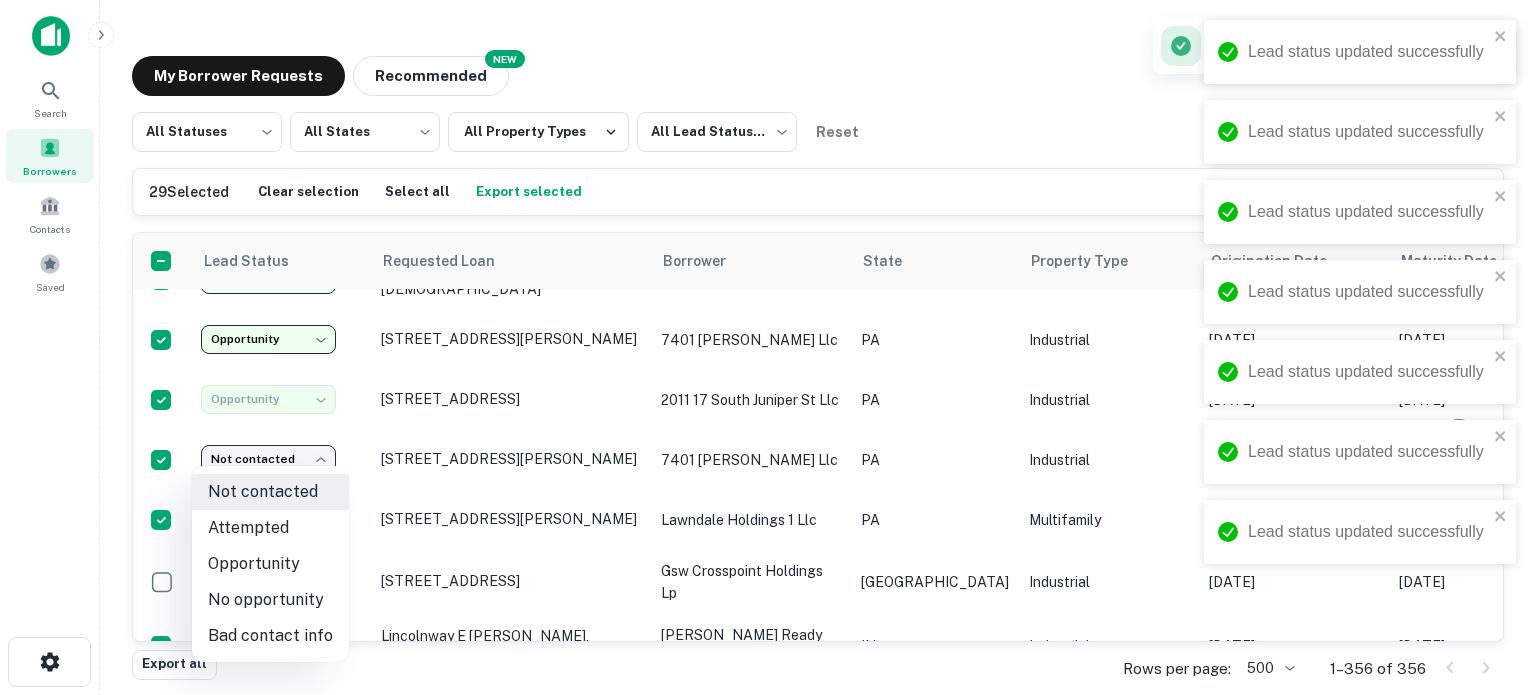 click on "Opportunity" at bounding box center [270, 564] 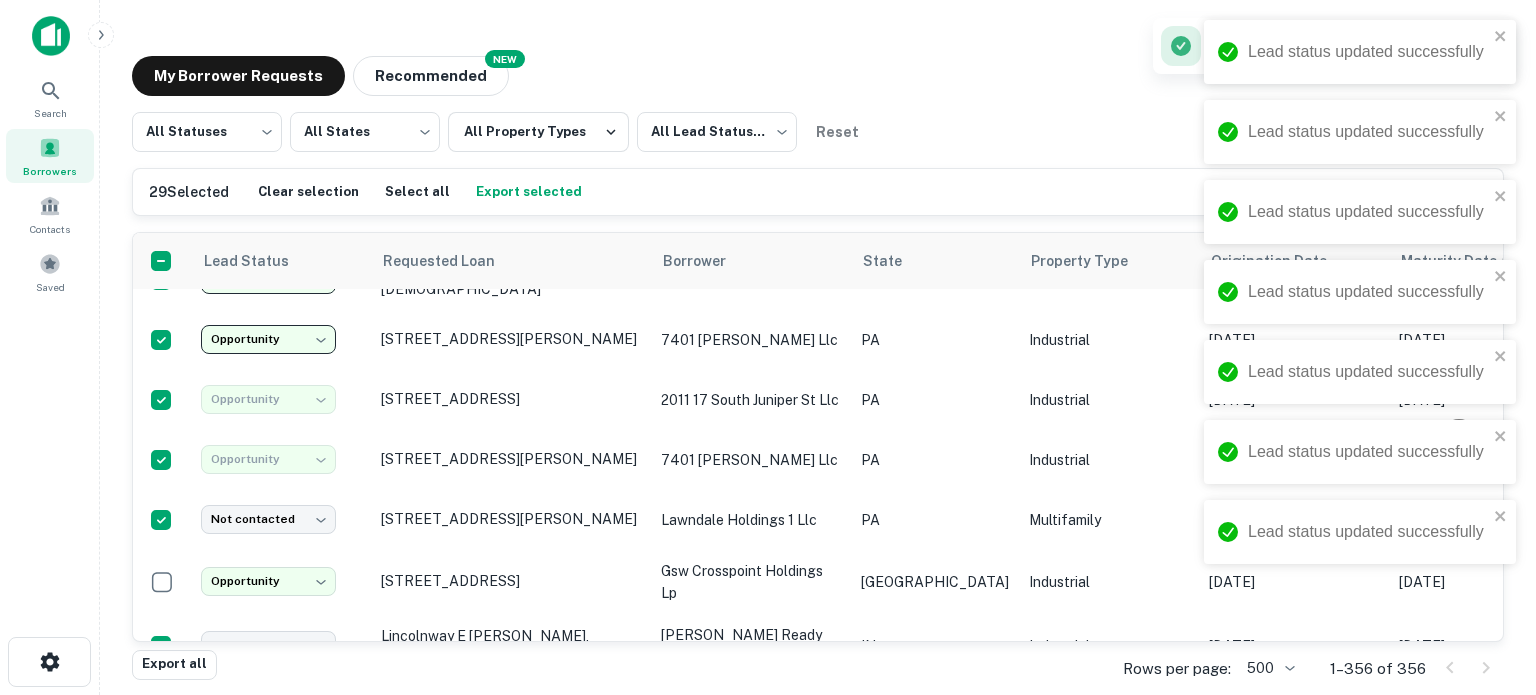 type on "**********" 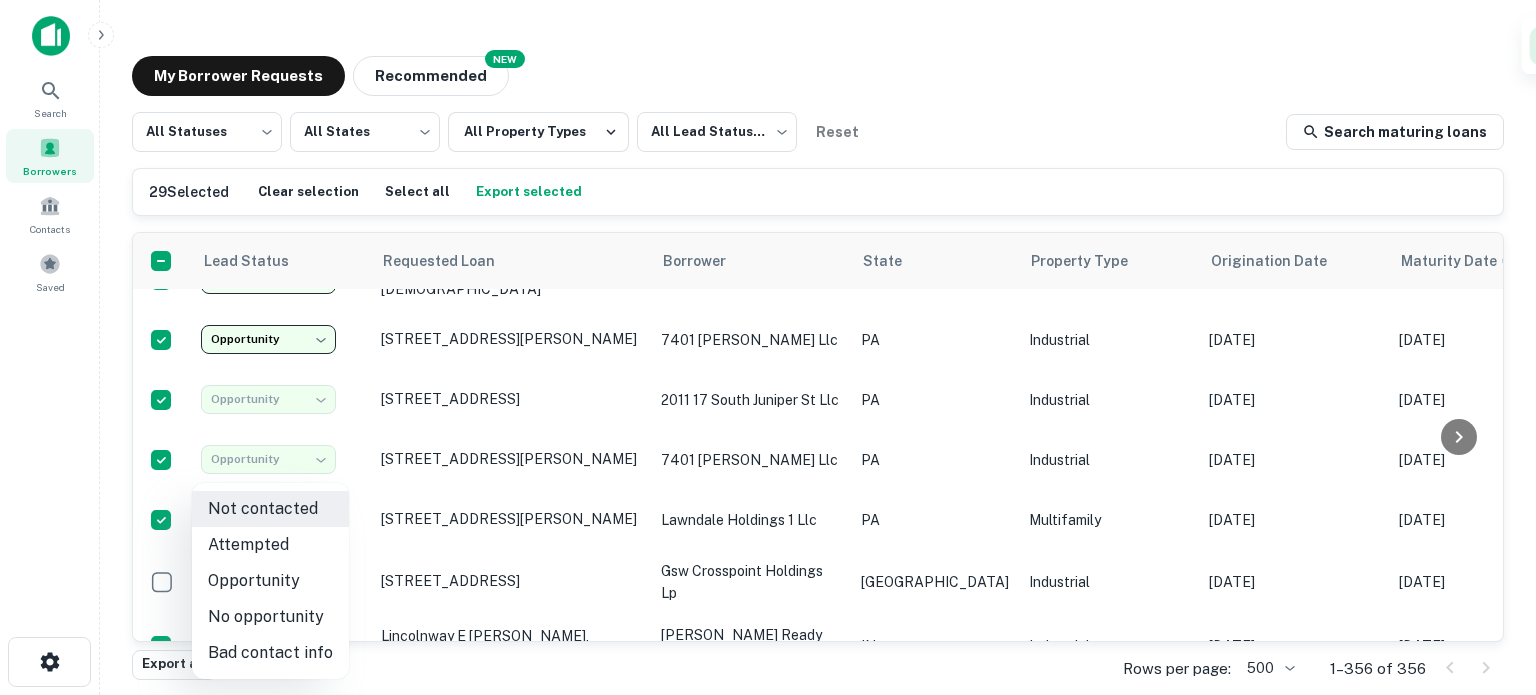 click on "Opportunity" at bounding box center [270, 581] 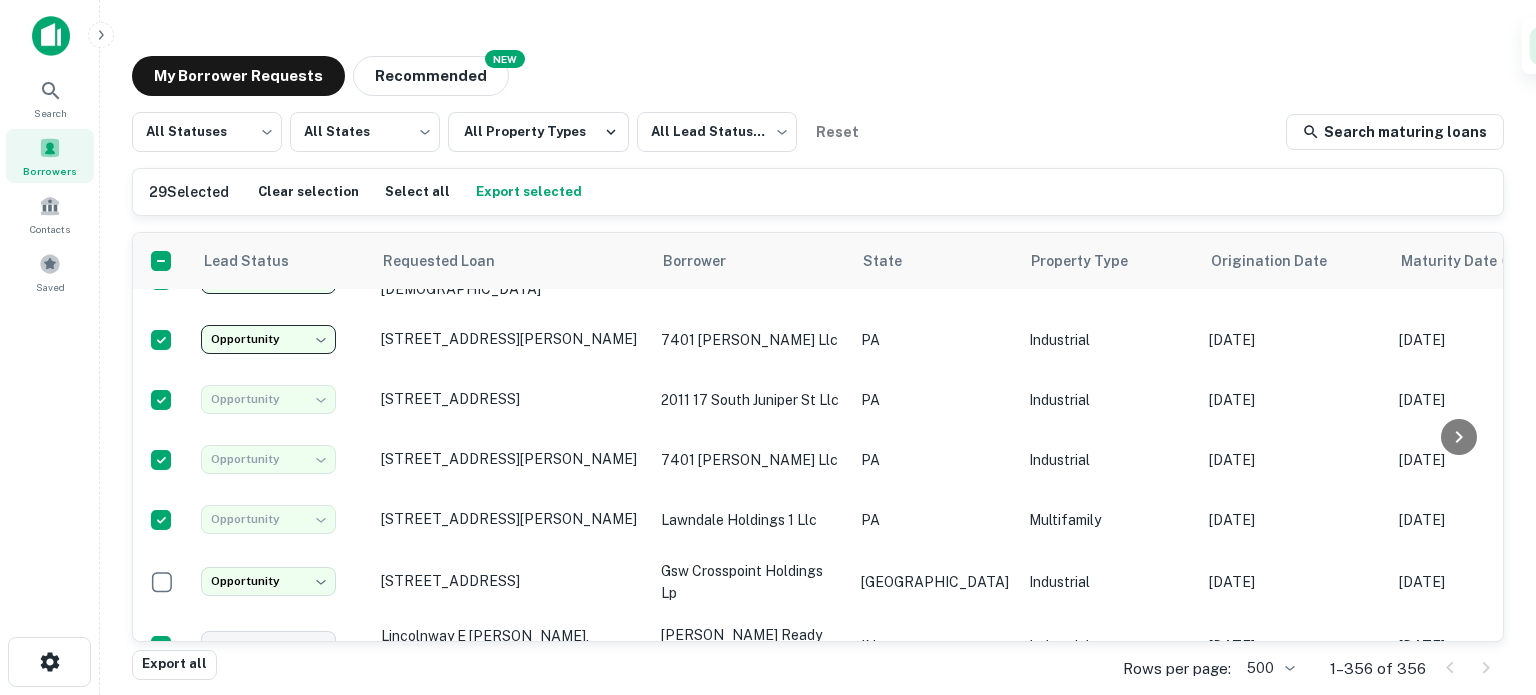type on "**********" 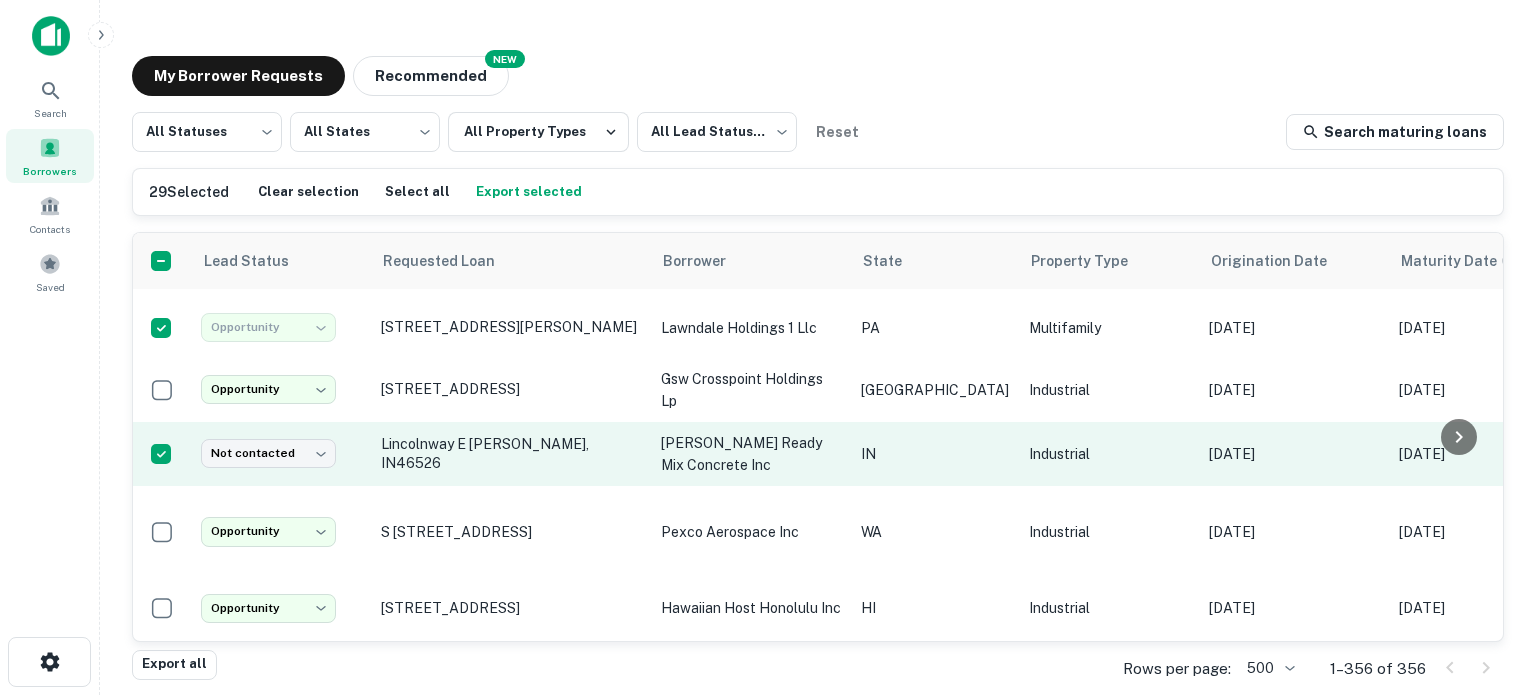 scroll, scrollTop: 1300, scrollLeft: 0, axis: vertical 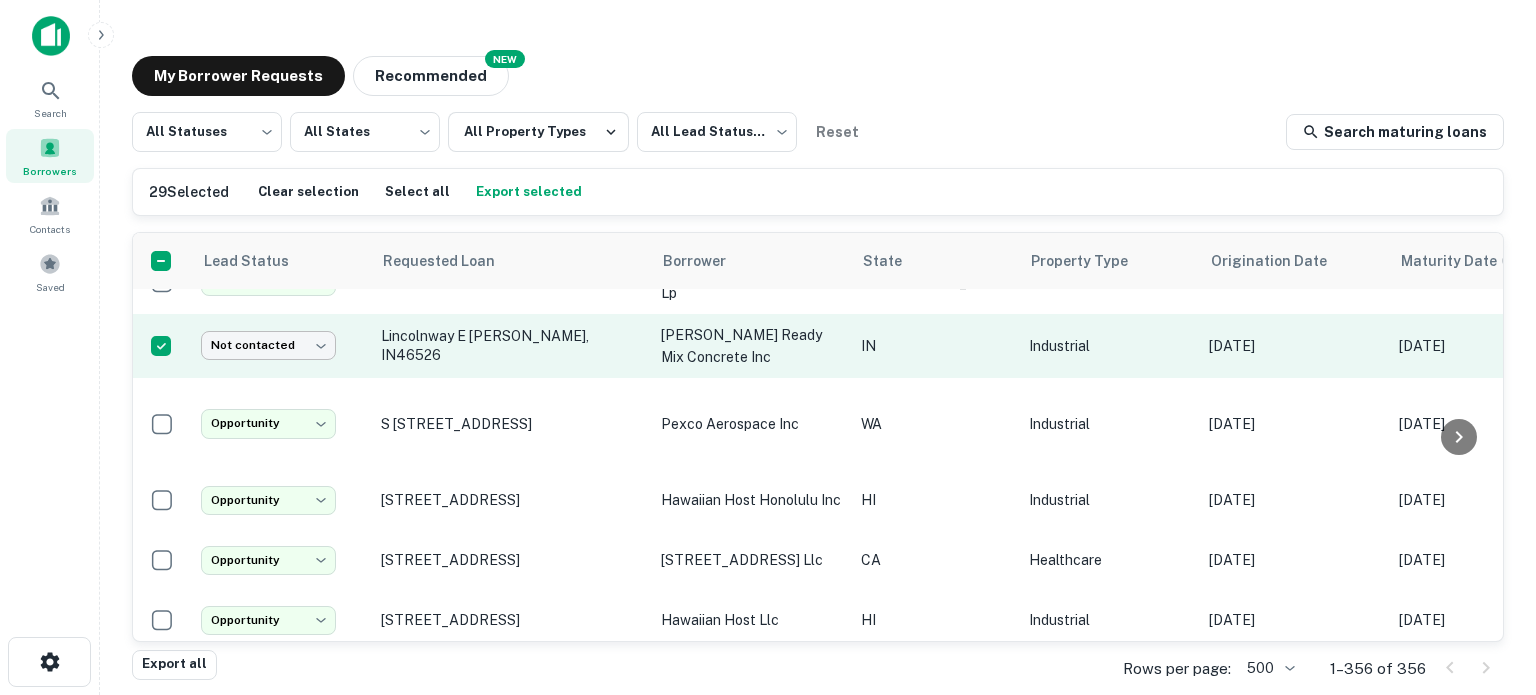 click on "**********" at bounding box center [768, 347] 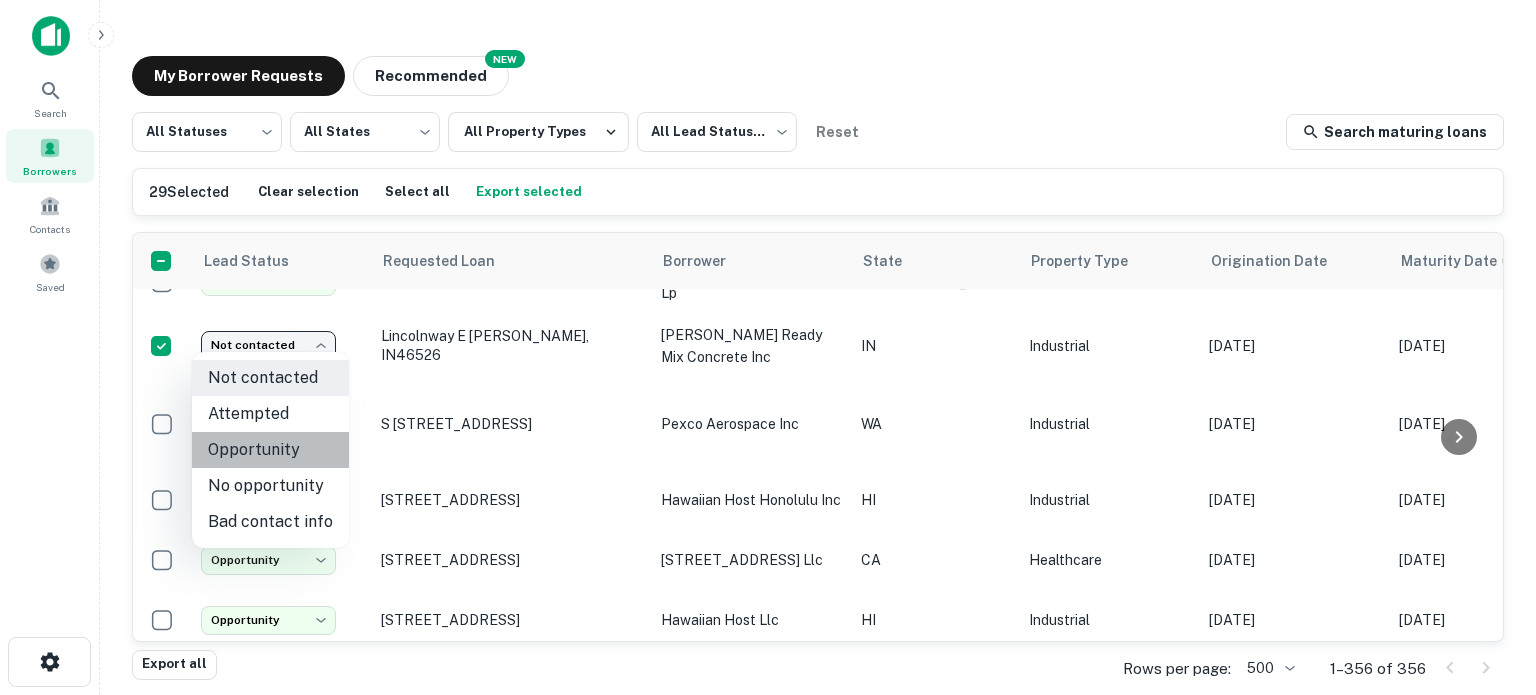 click on "Opportunity" at bounding box center [270, 450] 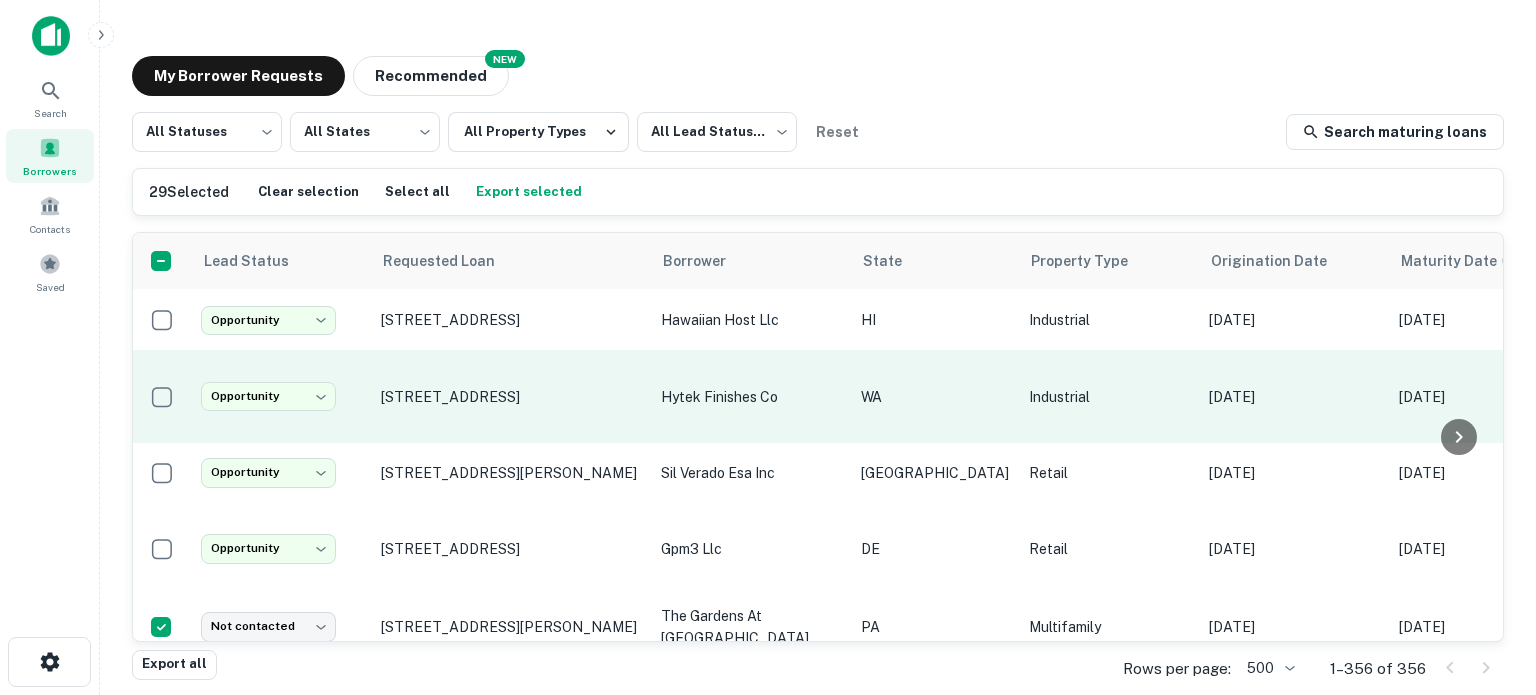 scroll, scrollTop: 1800, scrollLeft: 0, axis: vertical 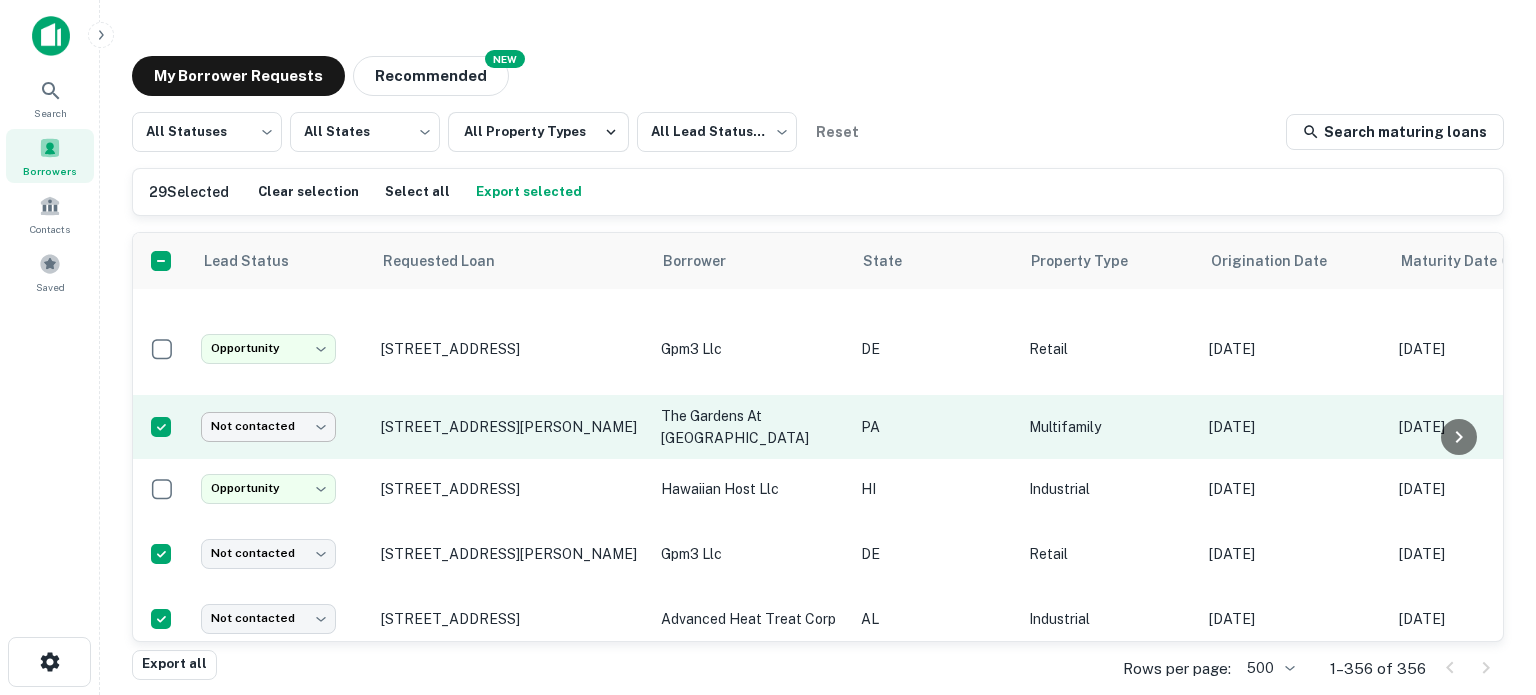 click on "**********" at bounding box center [768, 347] 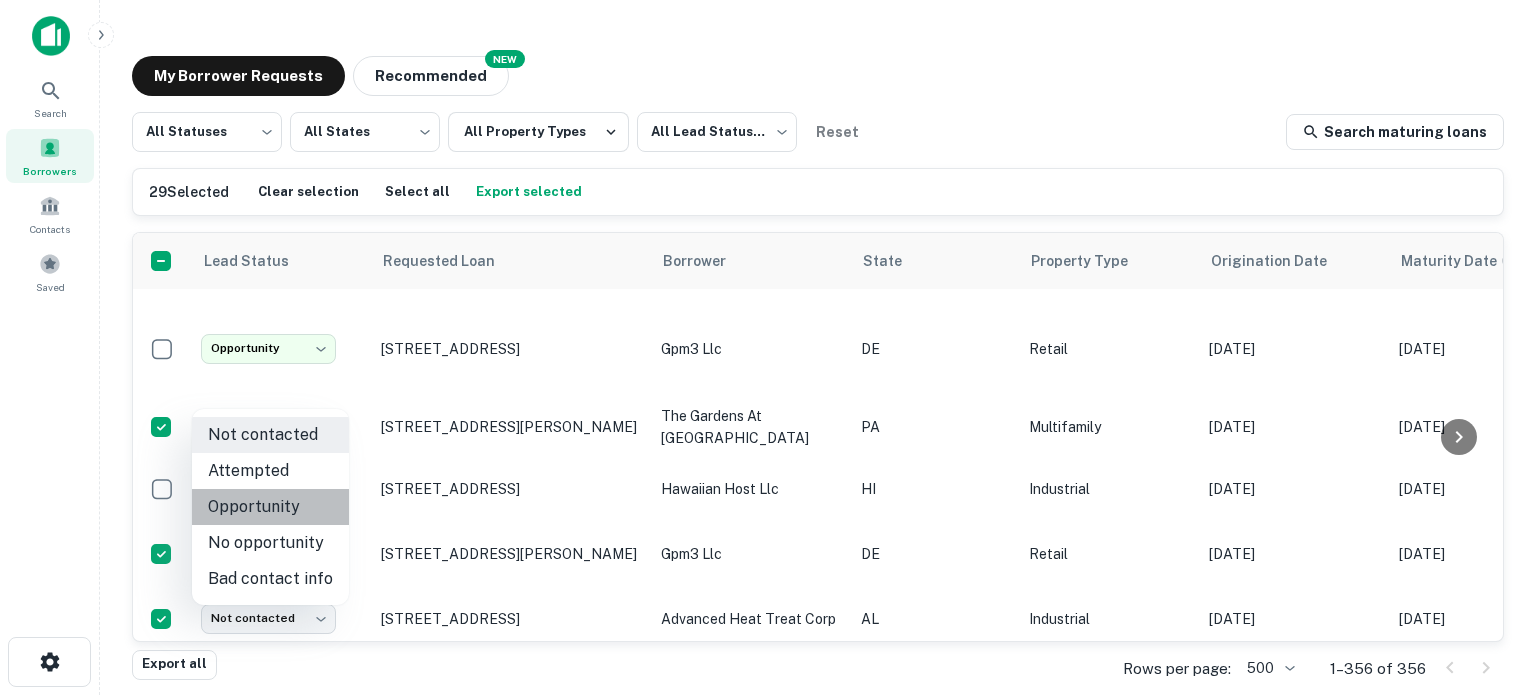 click on "Opportunity" at bounding box center (270, 507) 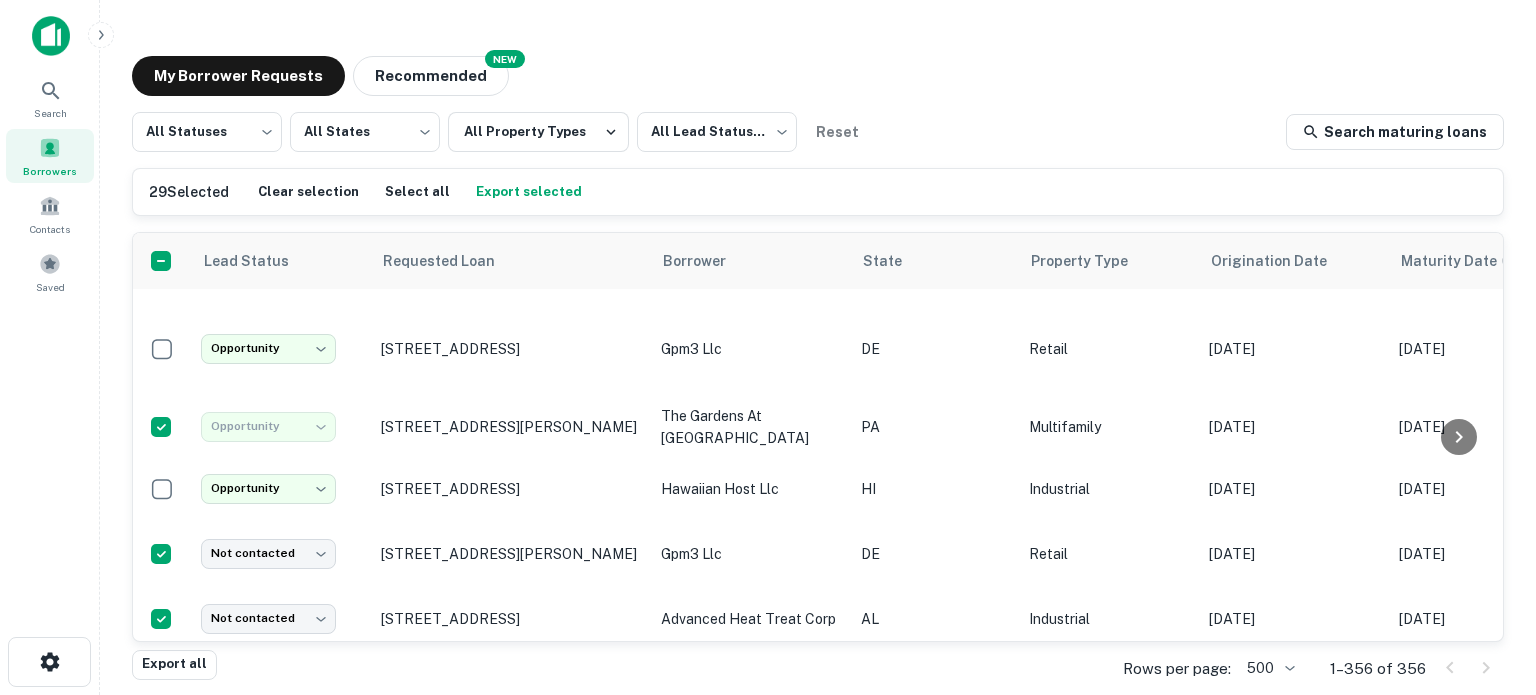 type on "**********" 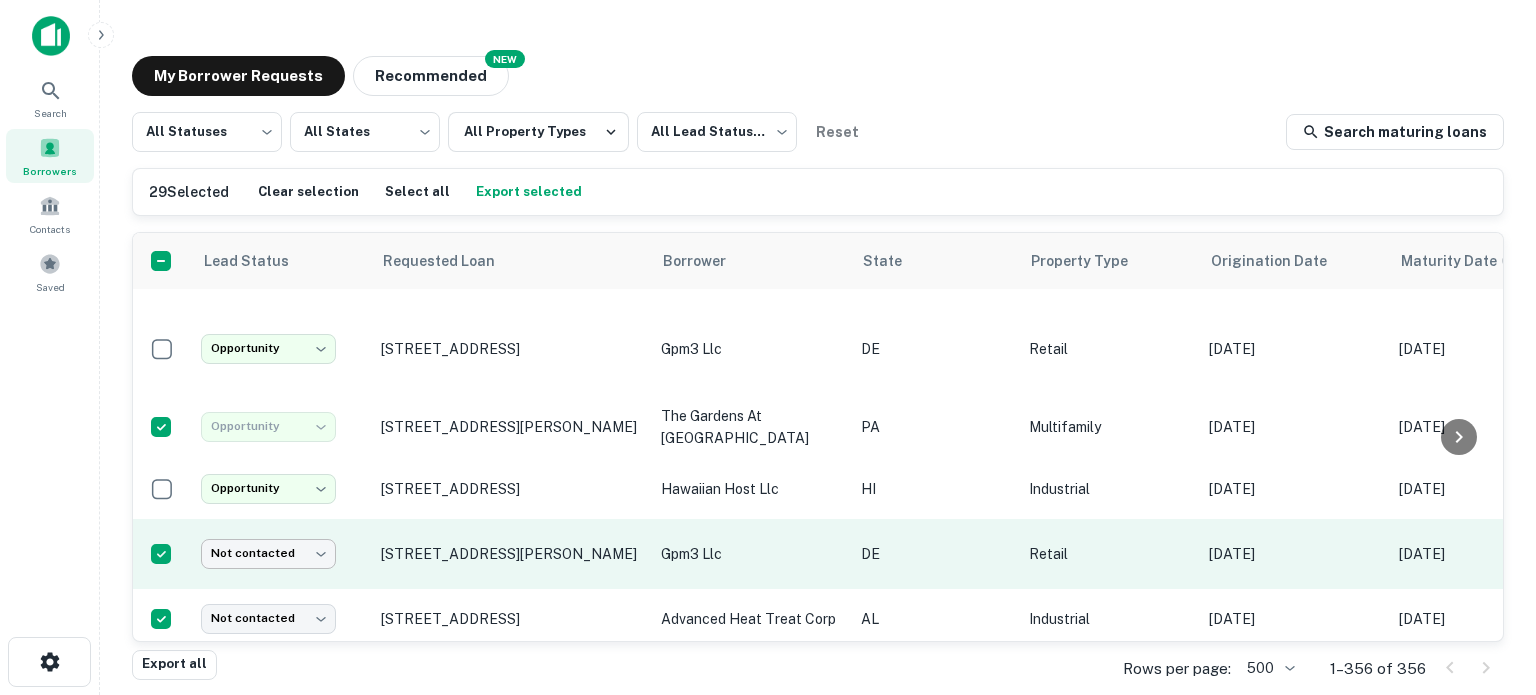 click on "**********" at bounding box center [768, 347] 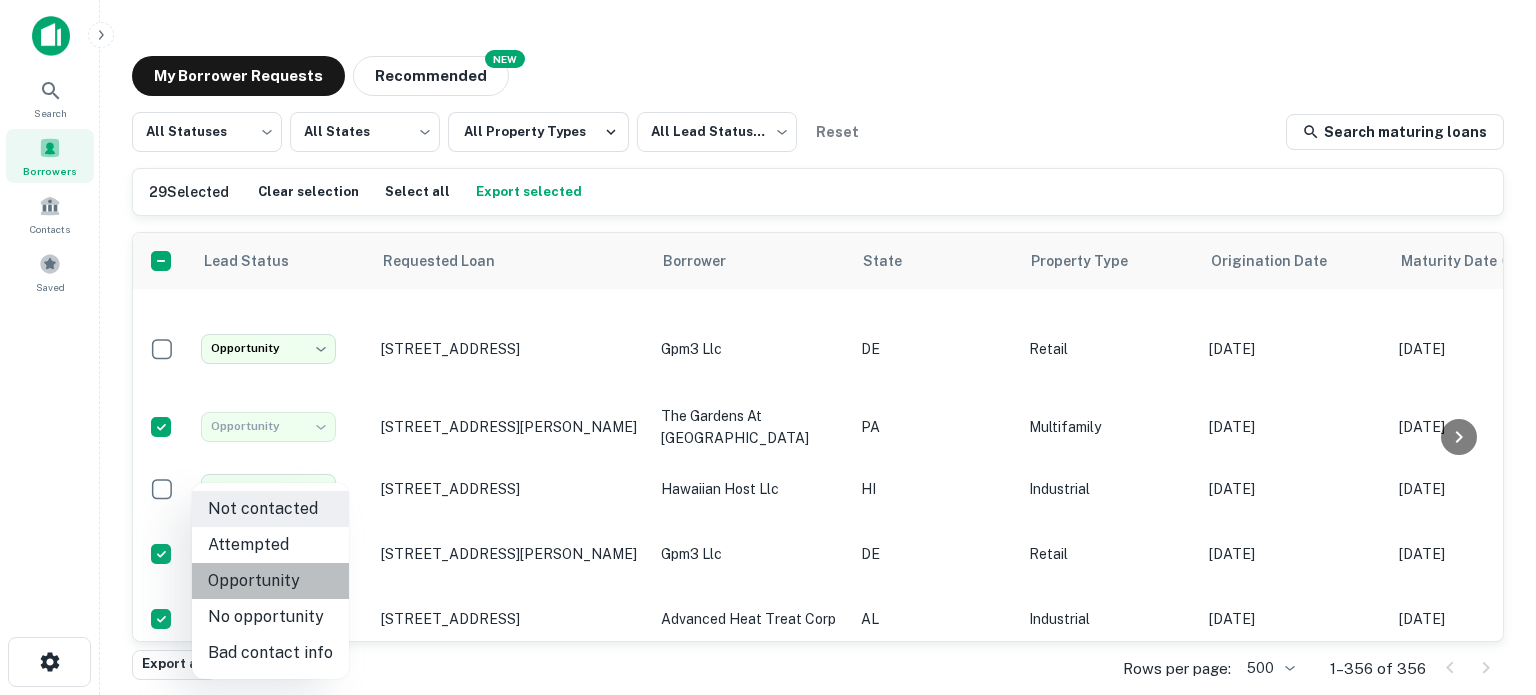 click on "Opportunity" at bounding box center (270, 581) 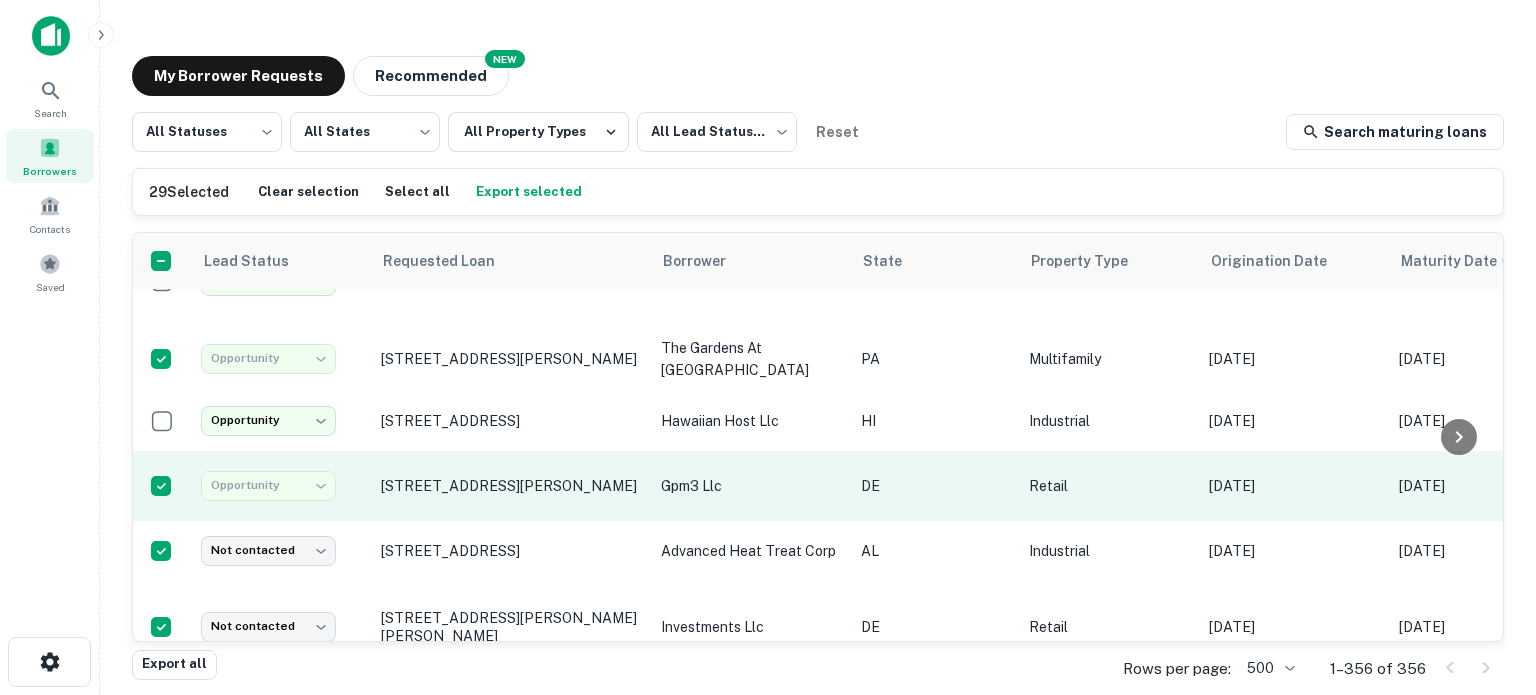 scroll, scrollTop: 1900, scrollLeft: 0, axis: vertical 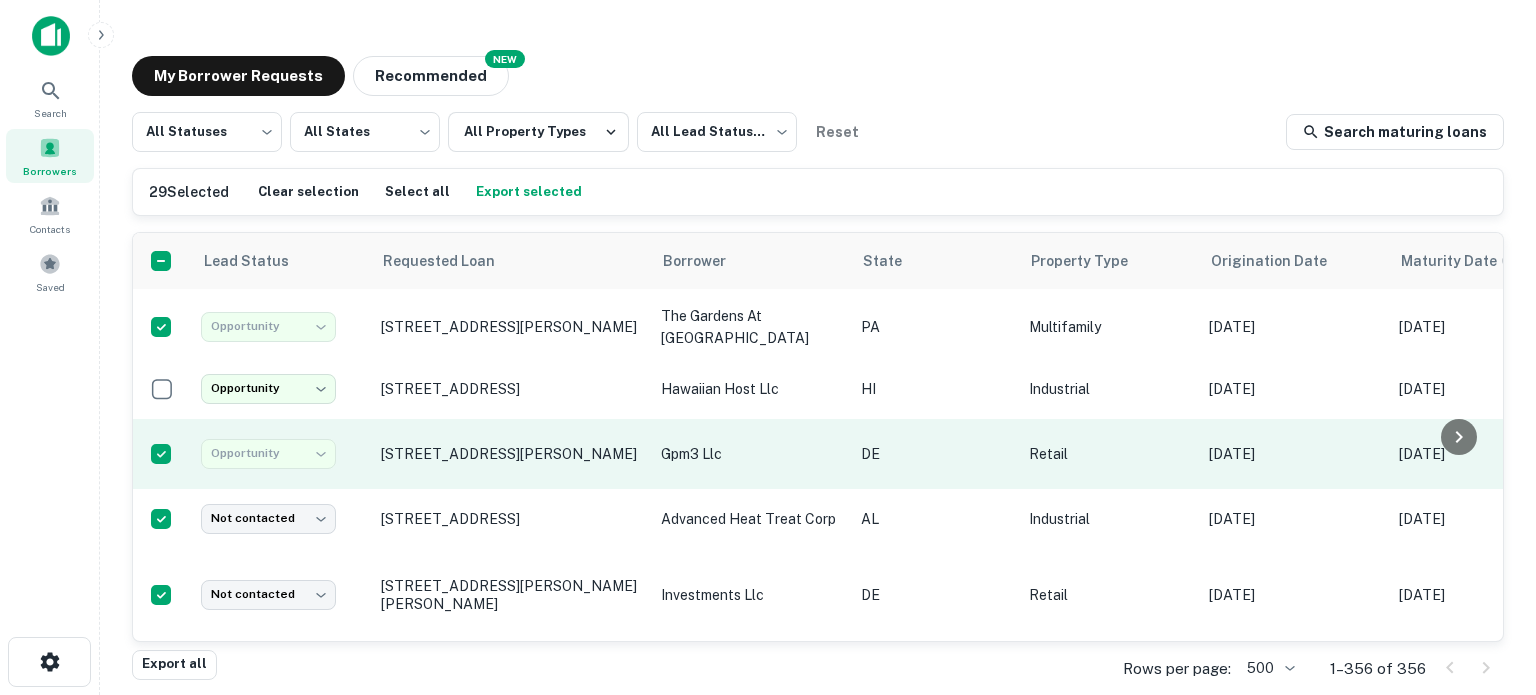click on "Opportunity" at bounding box center (268, 453) 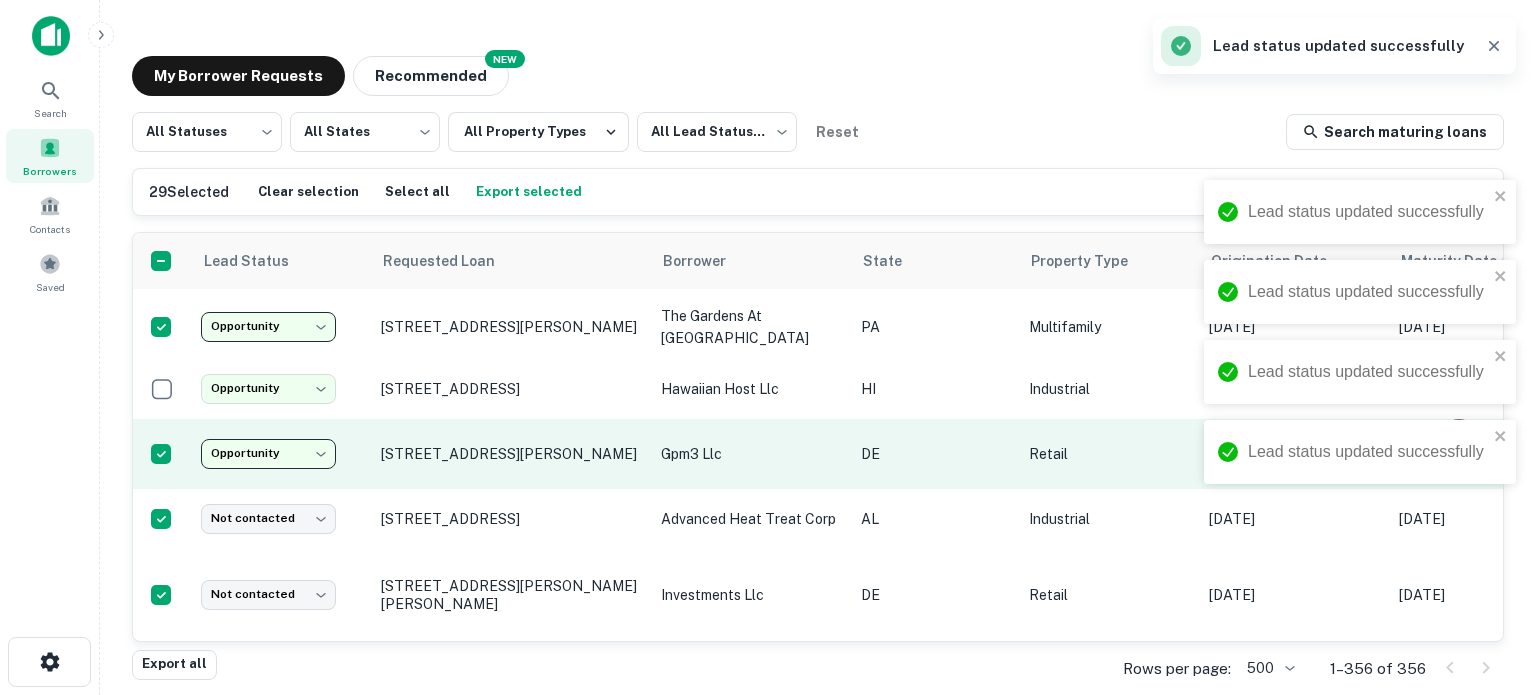 click on "**********" at bounding box center [768, 347] 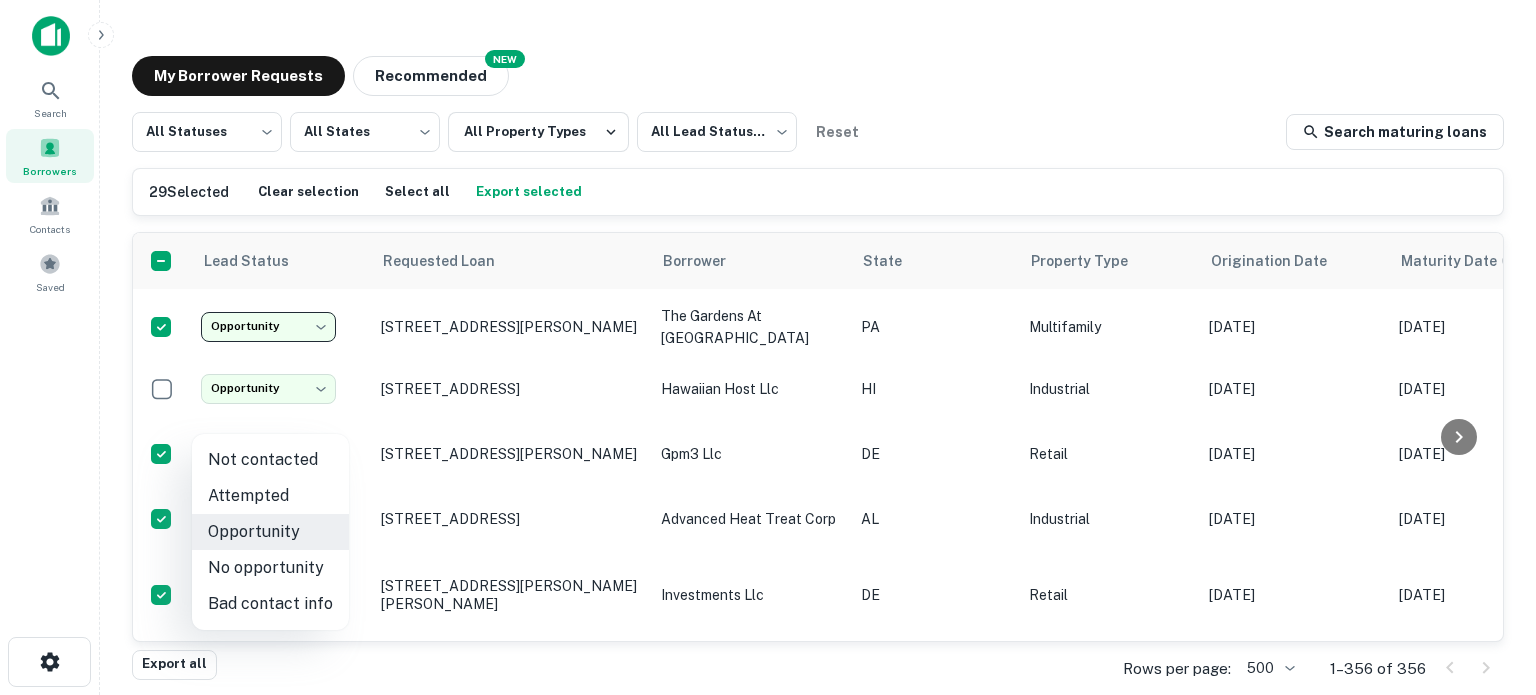 click on "Not contacted" at bounding box center (270, 460) 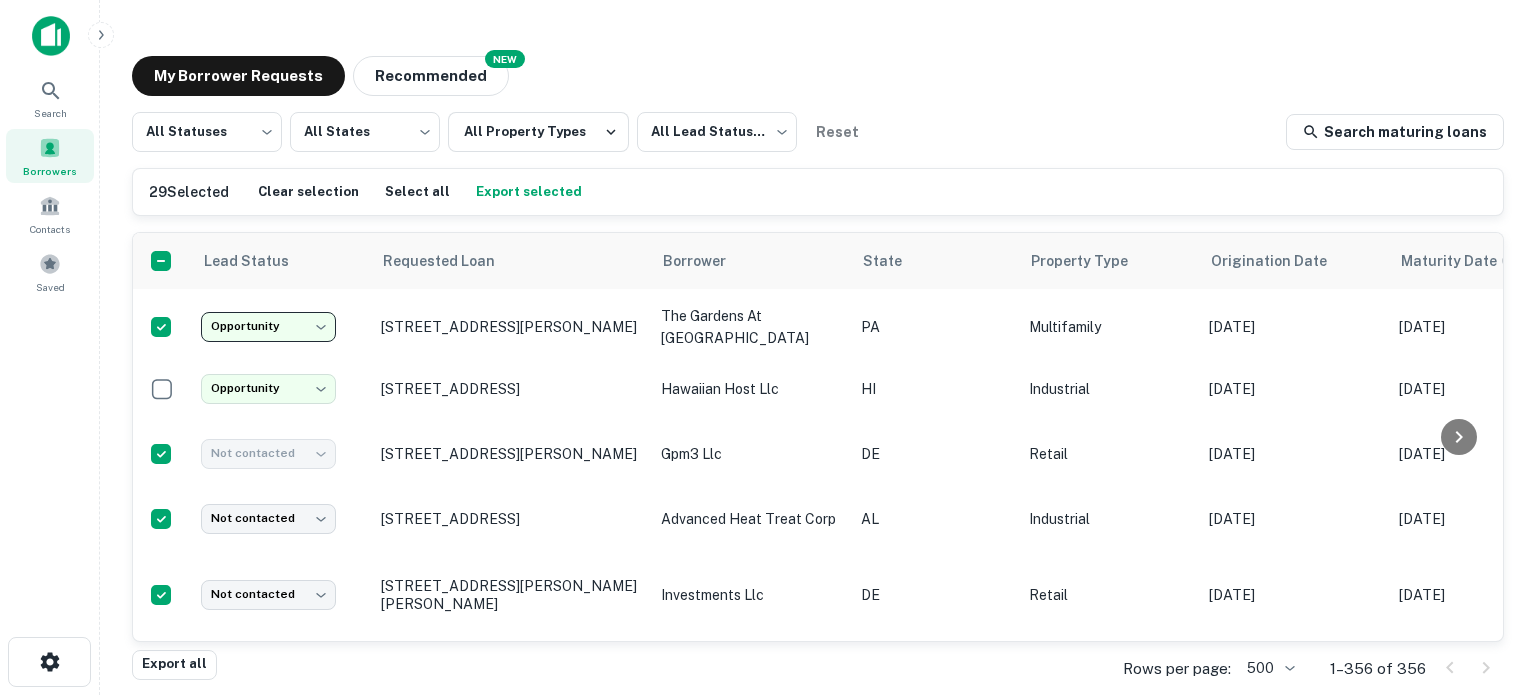 type on "****" 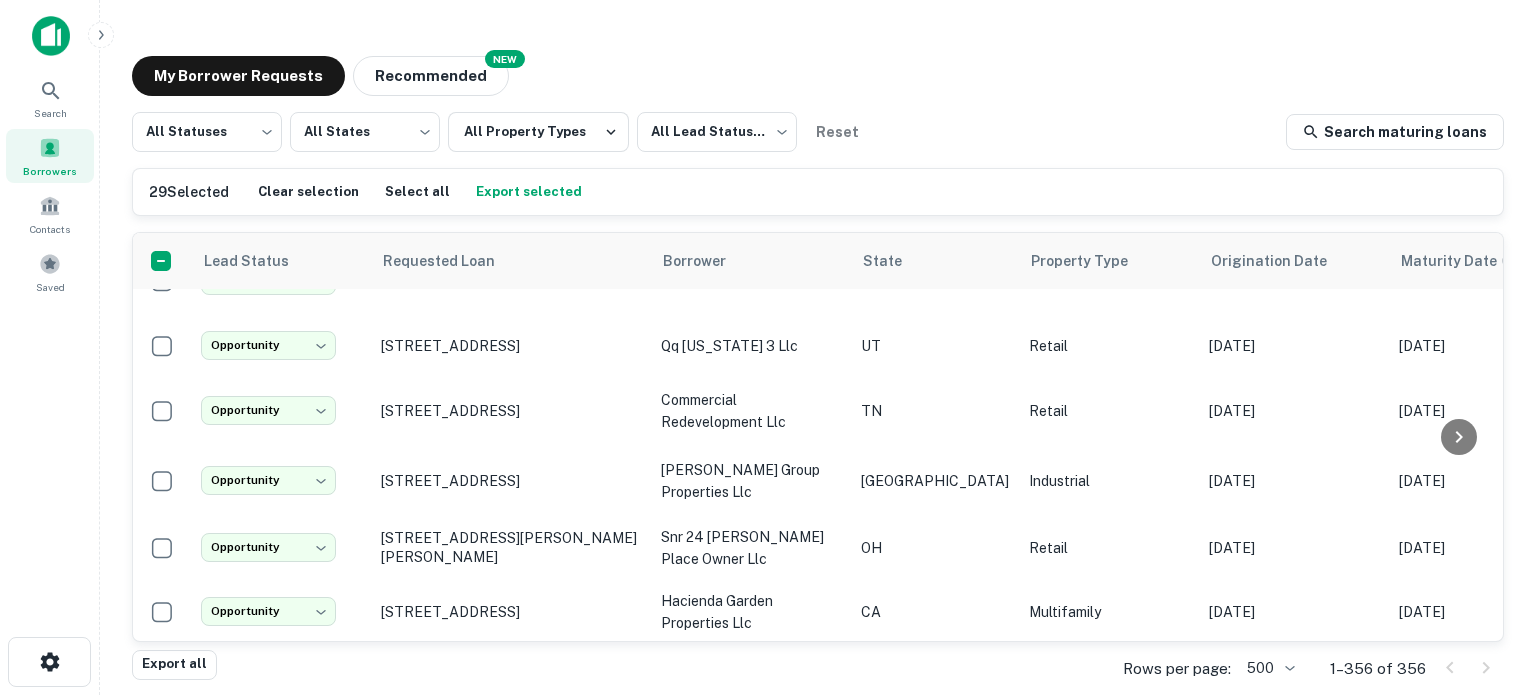 scroll, scrollTop: 3900, scrollLeft: 0, axis: vertical 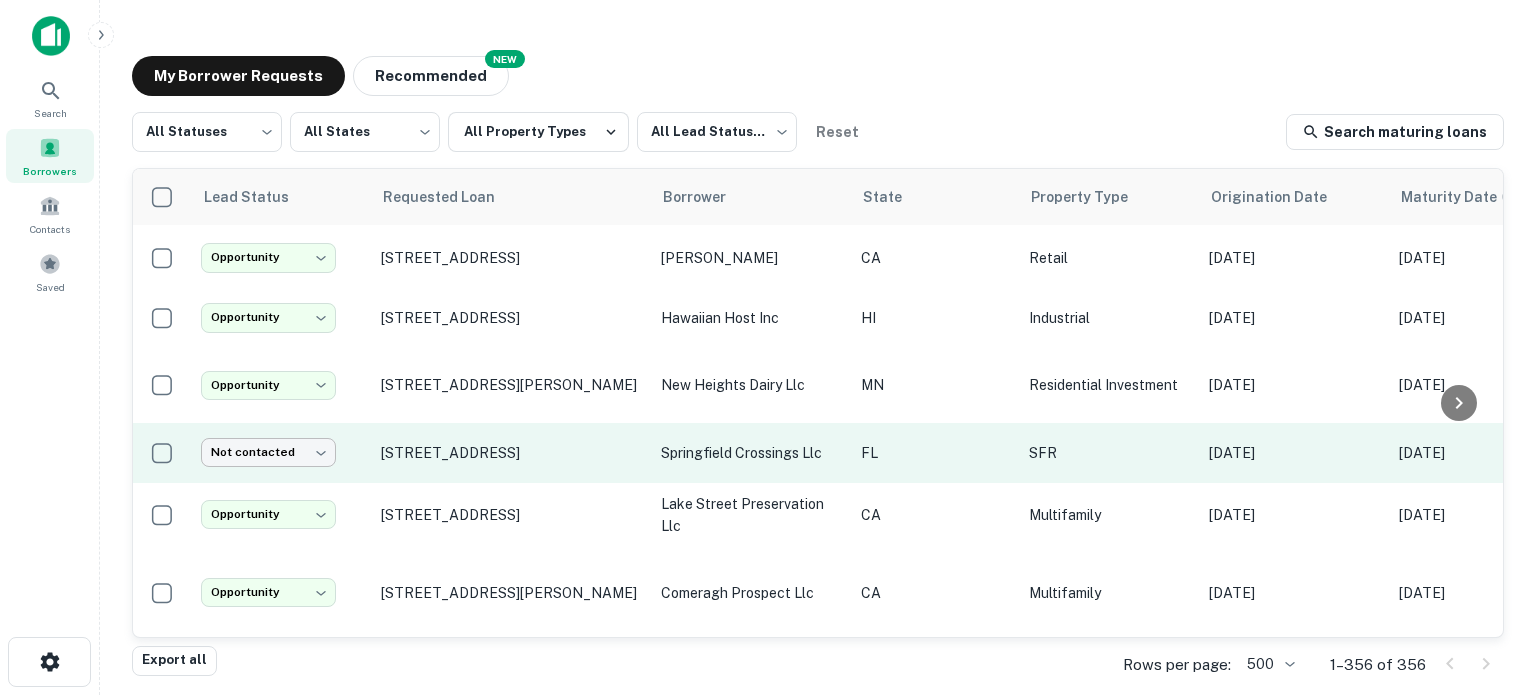 click on "**********" at bounding box center [768, 347] 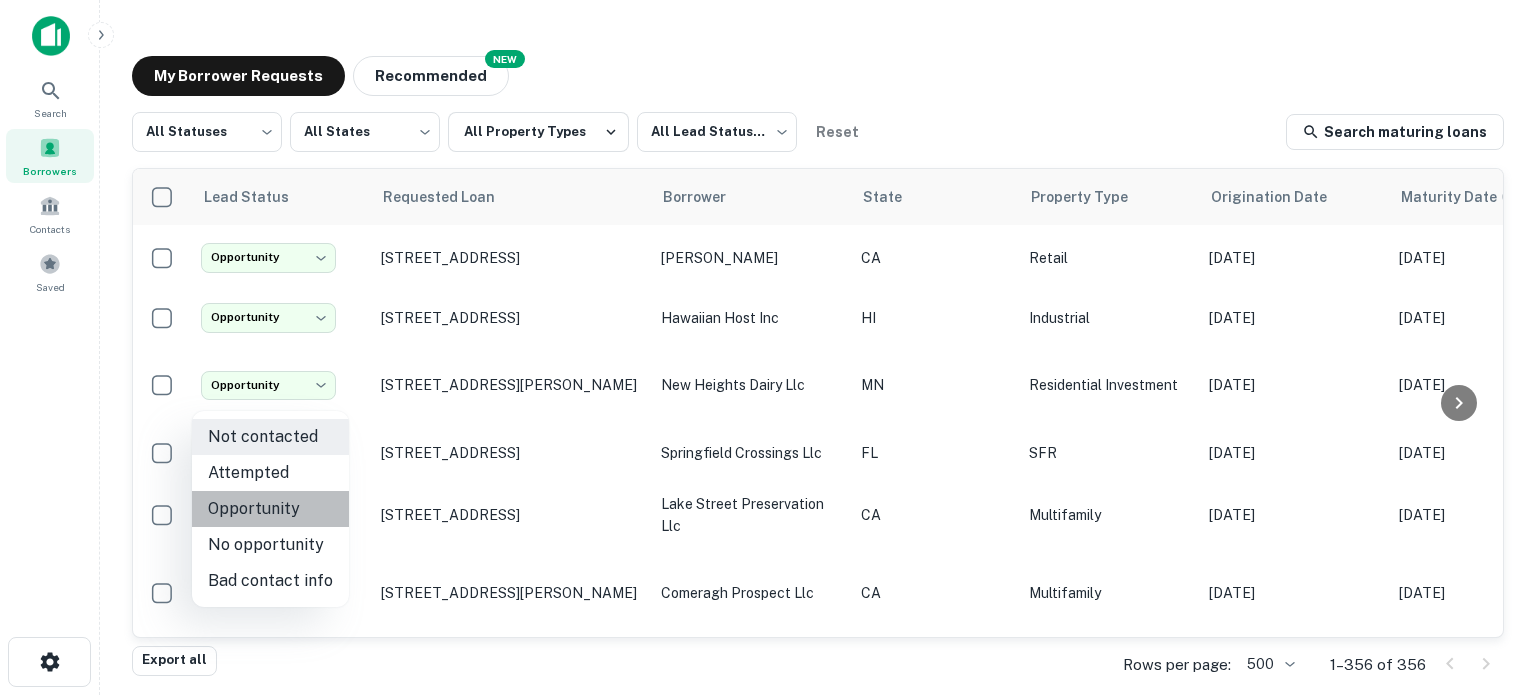 click on "Opportunity" at bounding box center [270, 509] 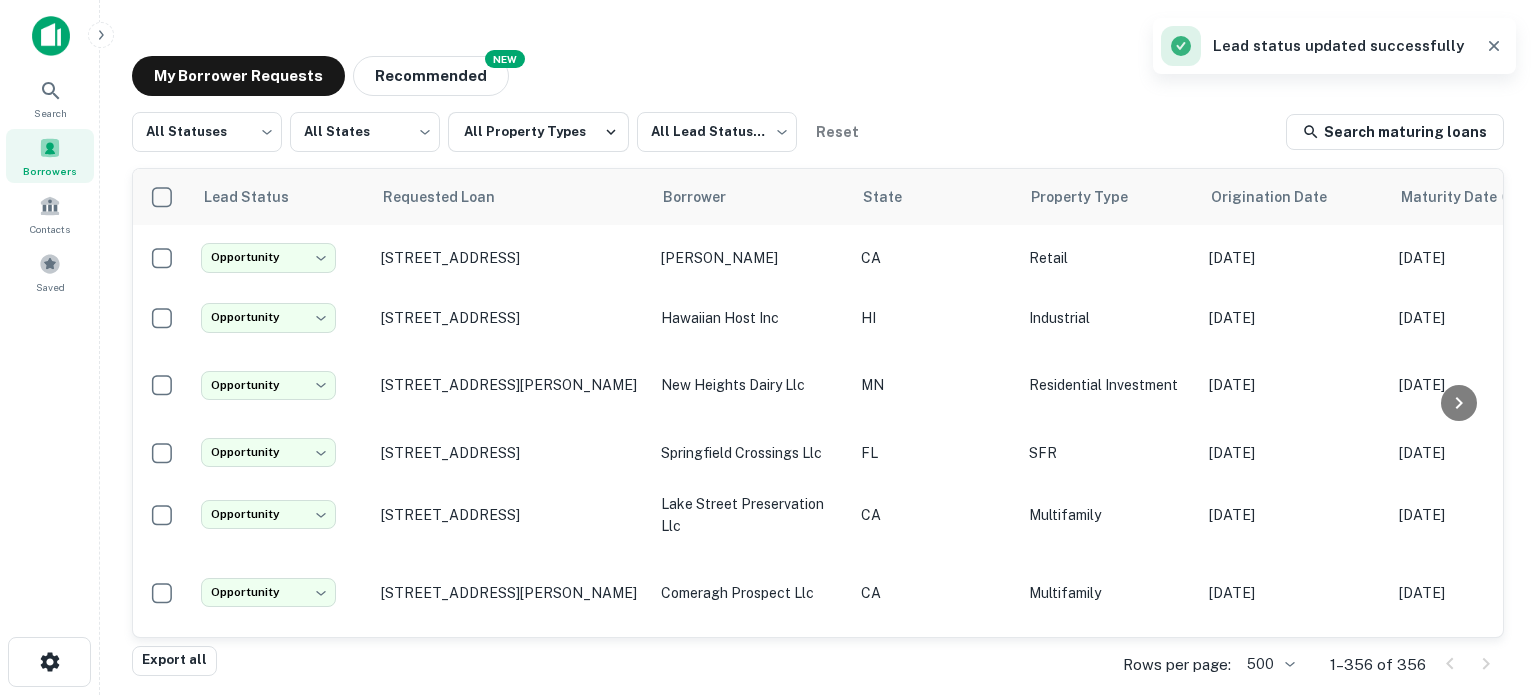 click on "My Borrower Requests NEW Recommended" at bounding box center (818, 76) 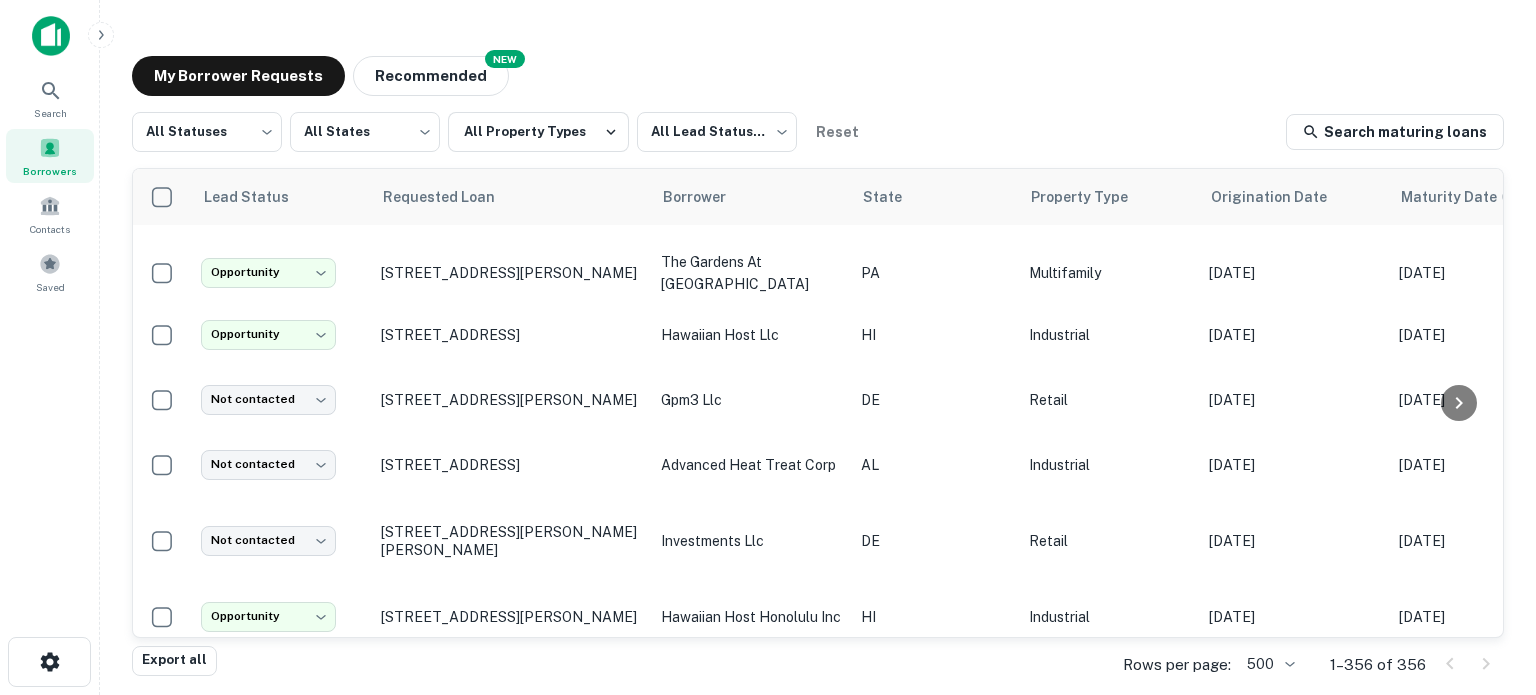 scroll, scrollTop: 2009, scrollLeft: 0, axis: vertical 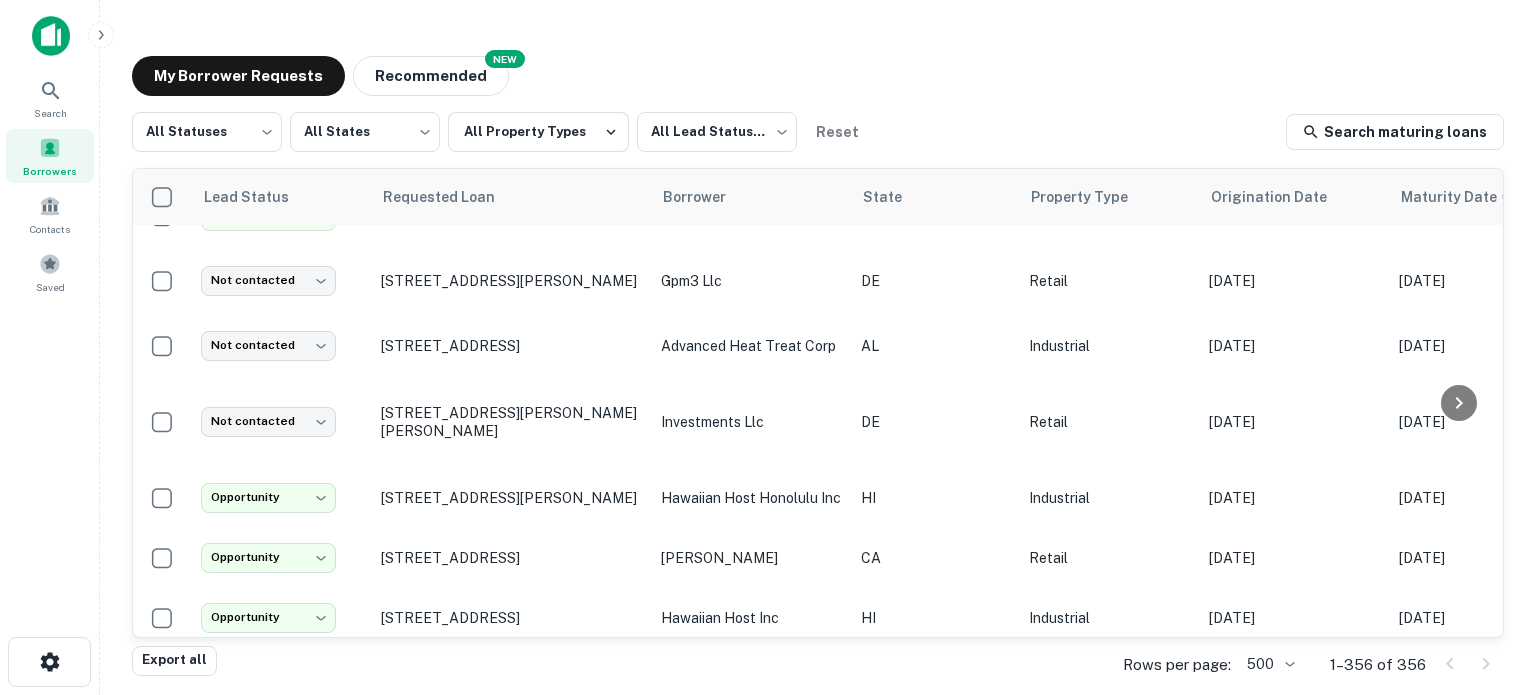 click on "Export all Rows per page: 500 *** 1–356 of 356" at bounding box center (818, 665) 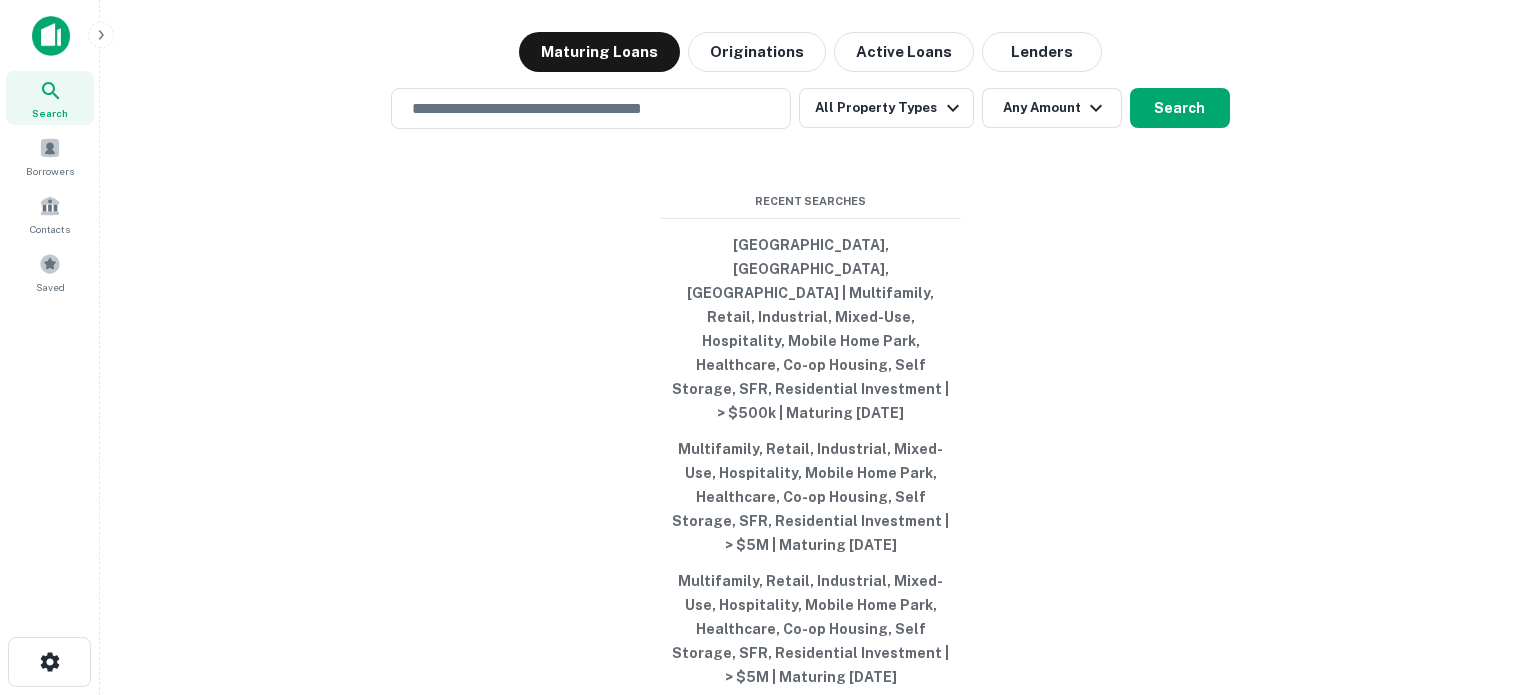 scroll, scrollTop: 0, scrollLeft: 0, axis: both 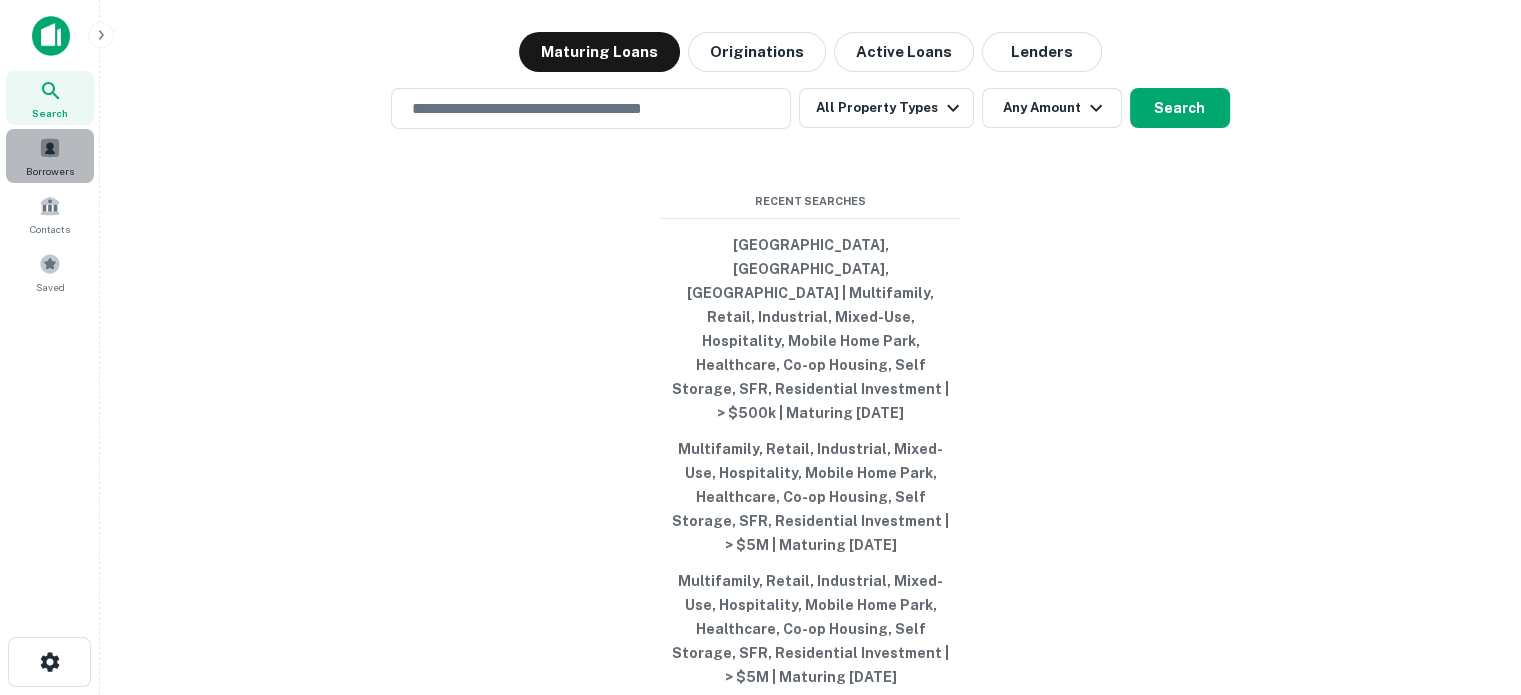 click on "Borrowers" at bounding box center [50, 156] 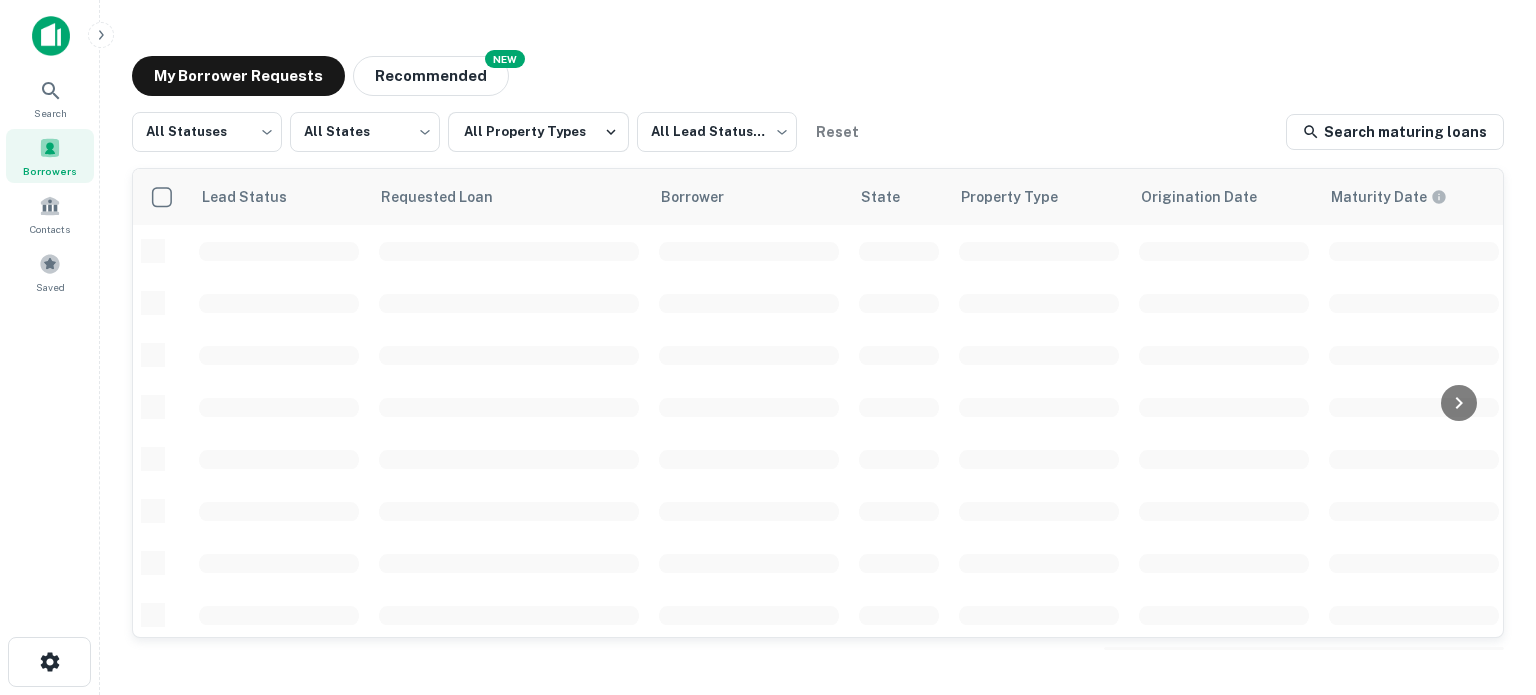 scroll, scrollTop: 0, scrollLeft: 0, axis: both 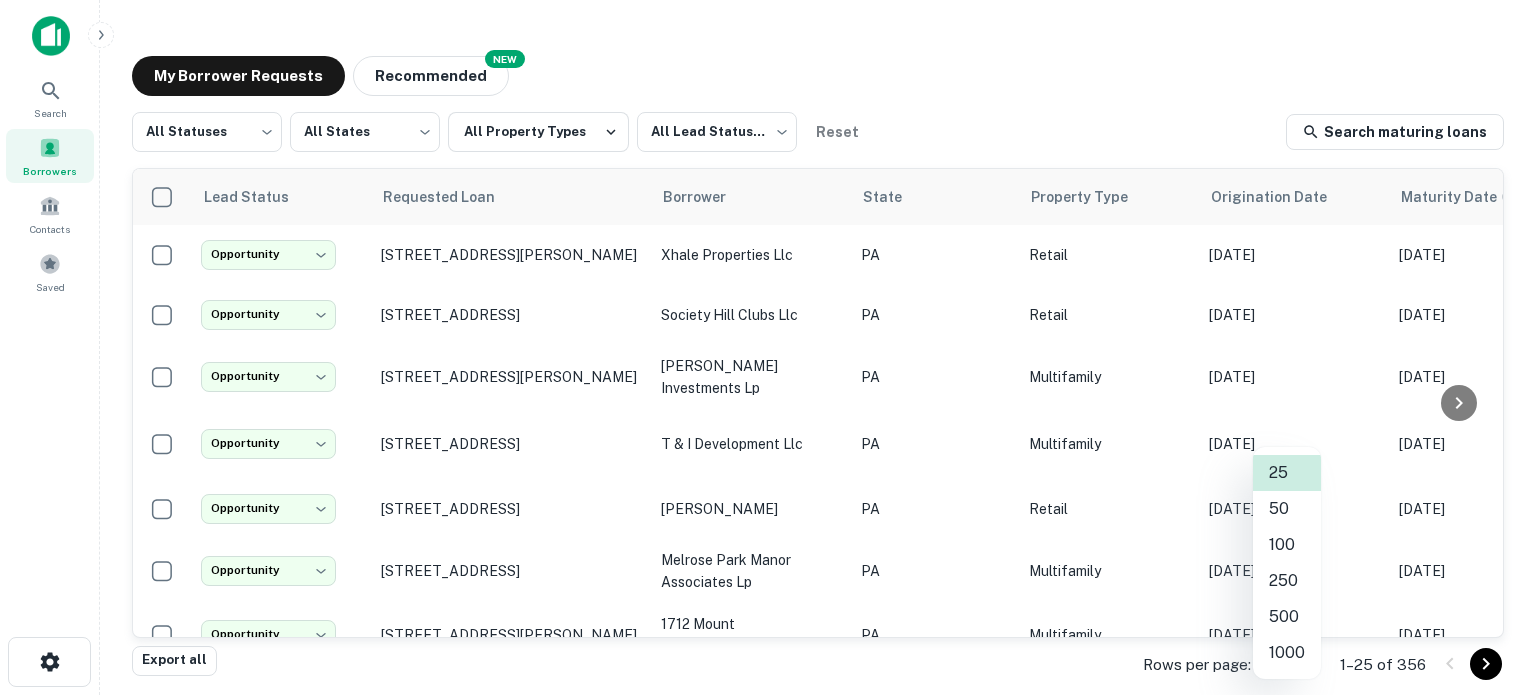 click on "**********" at bounding box center (768, 347) 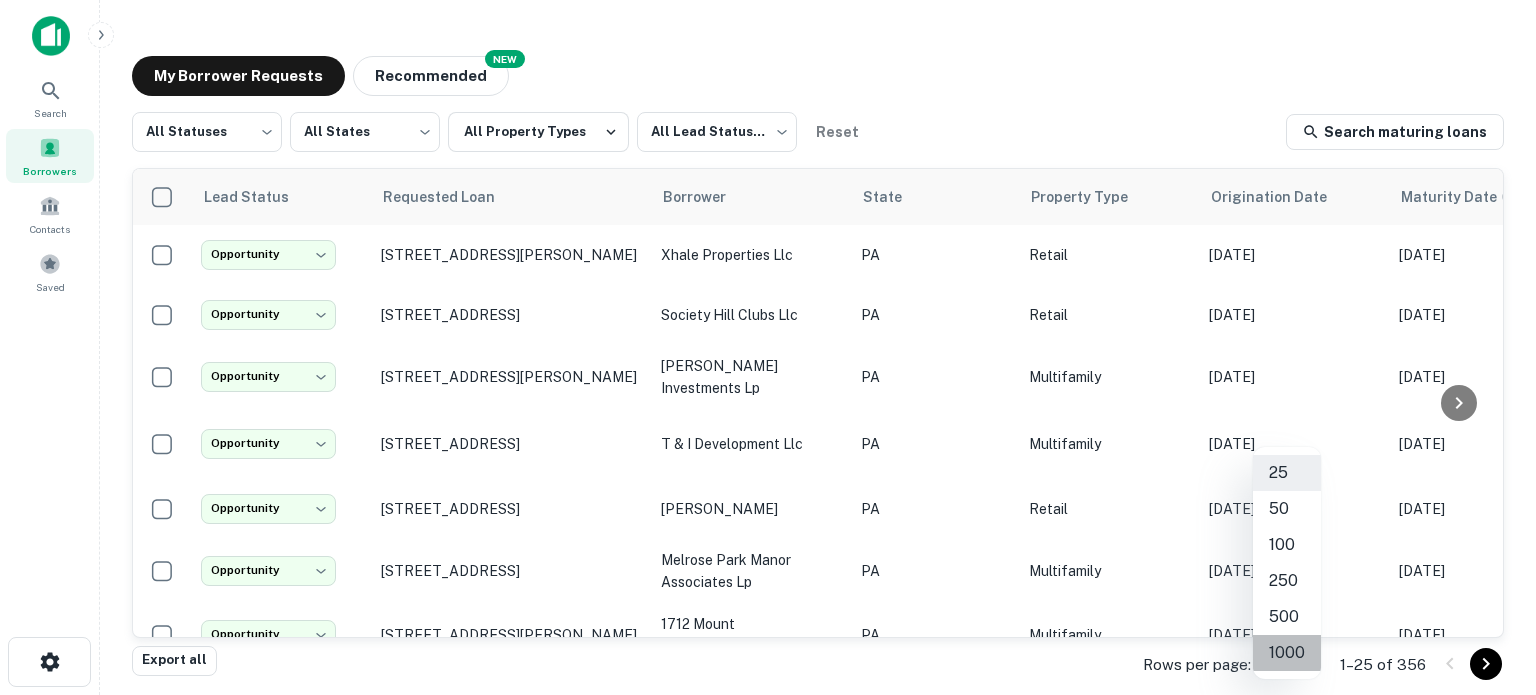 click on "1000" at bounding box center (1287, 653) 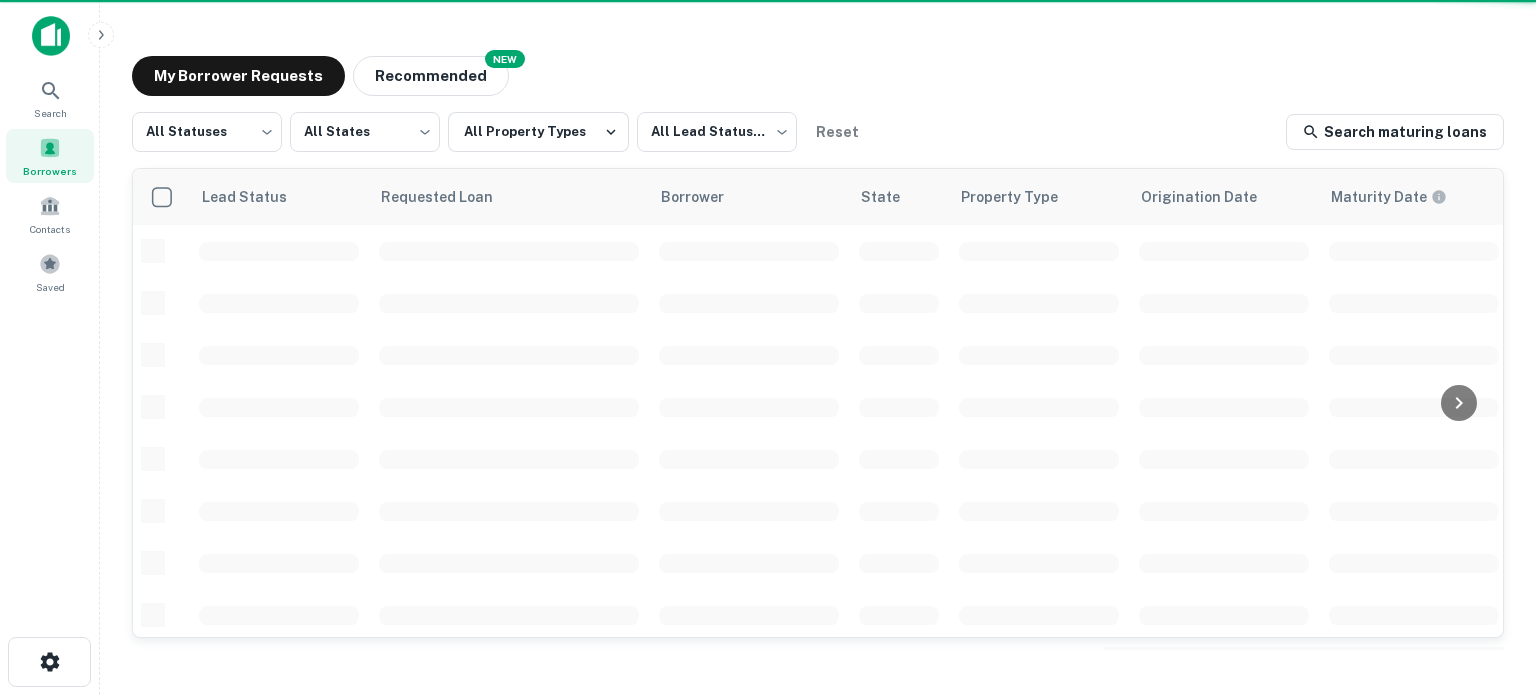 scroll, scrollTop: 0, scrollLeft: 0, axis: both 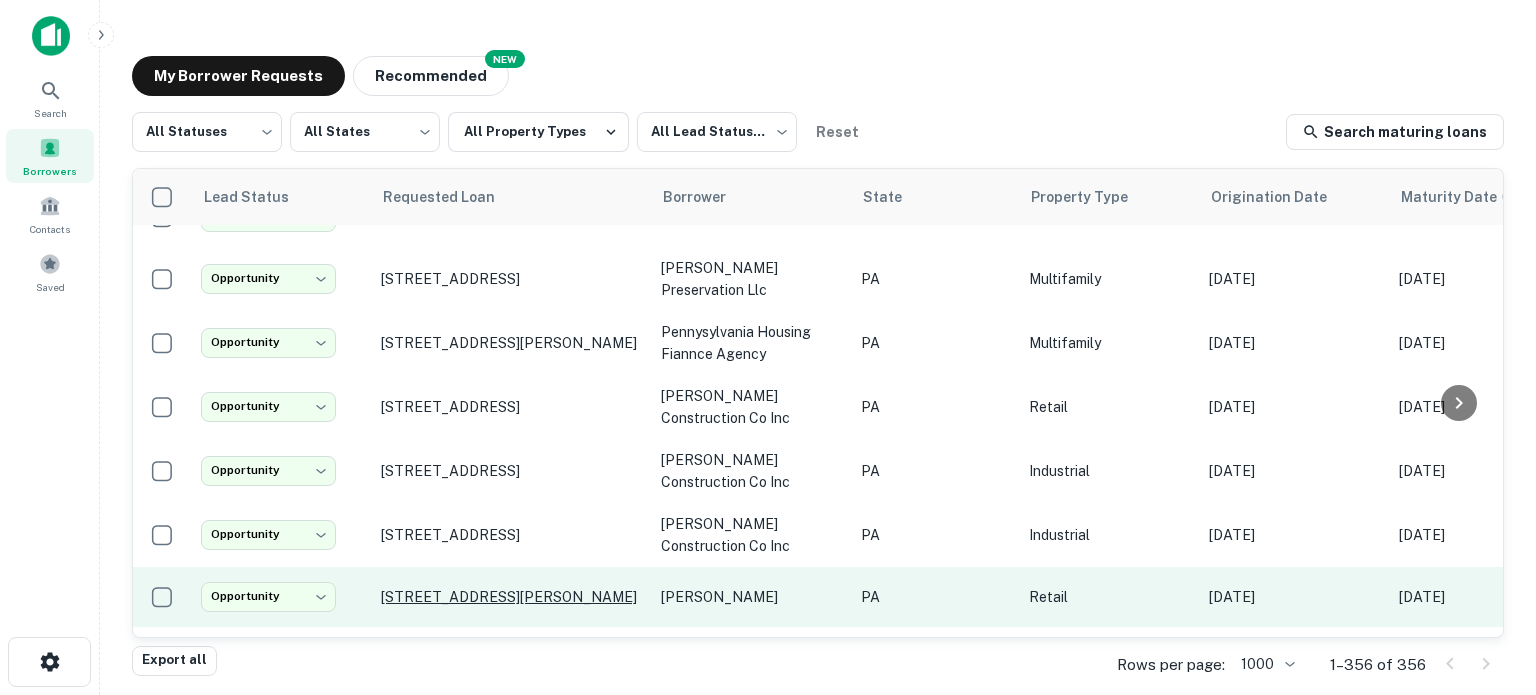 click on "[STREET_ADDRESS][PERSON_NAME]" at bounding box center [511, 597] 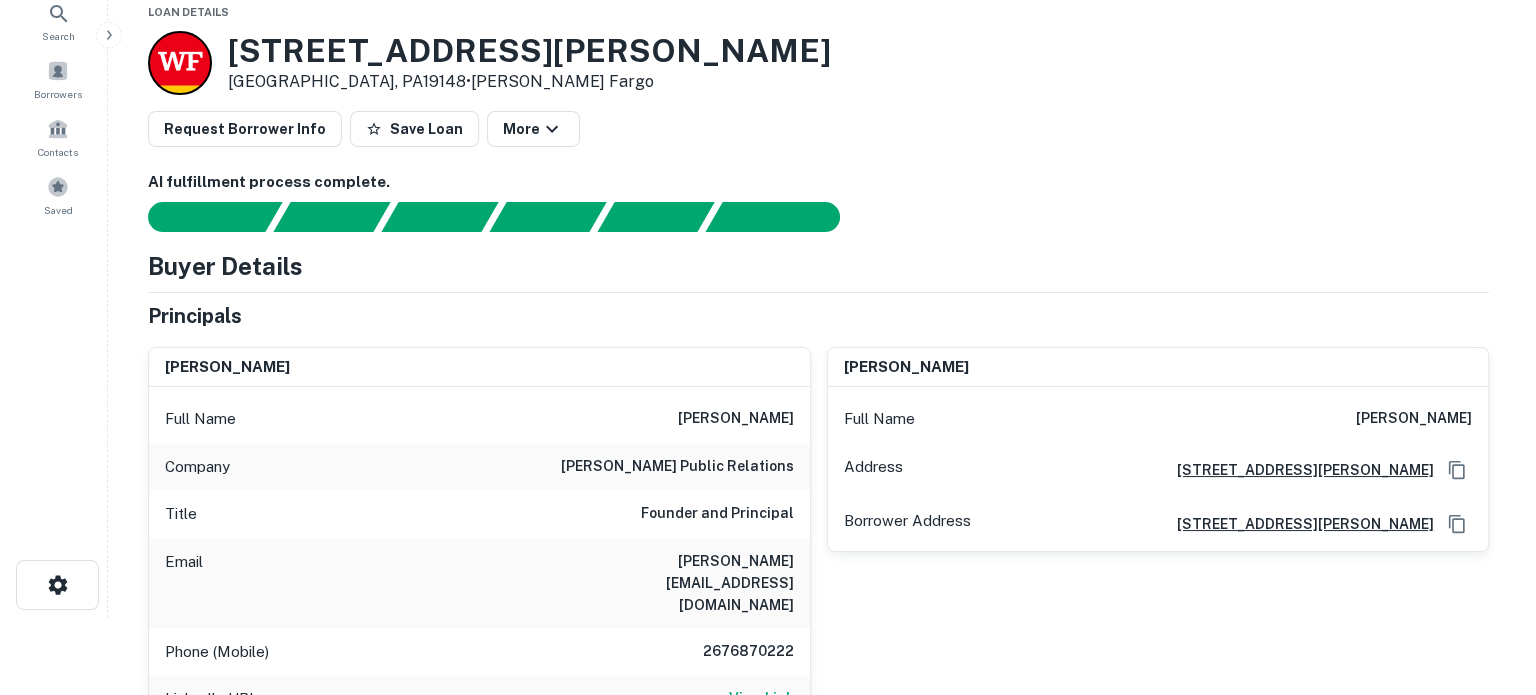 scroll, scrollTop: 0, scrollLeft: 0, axis: both 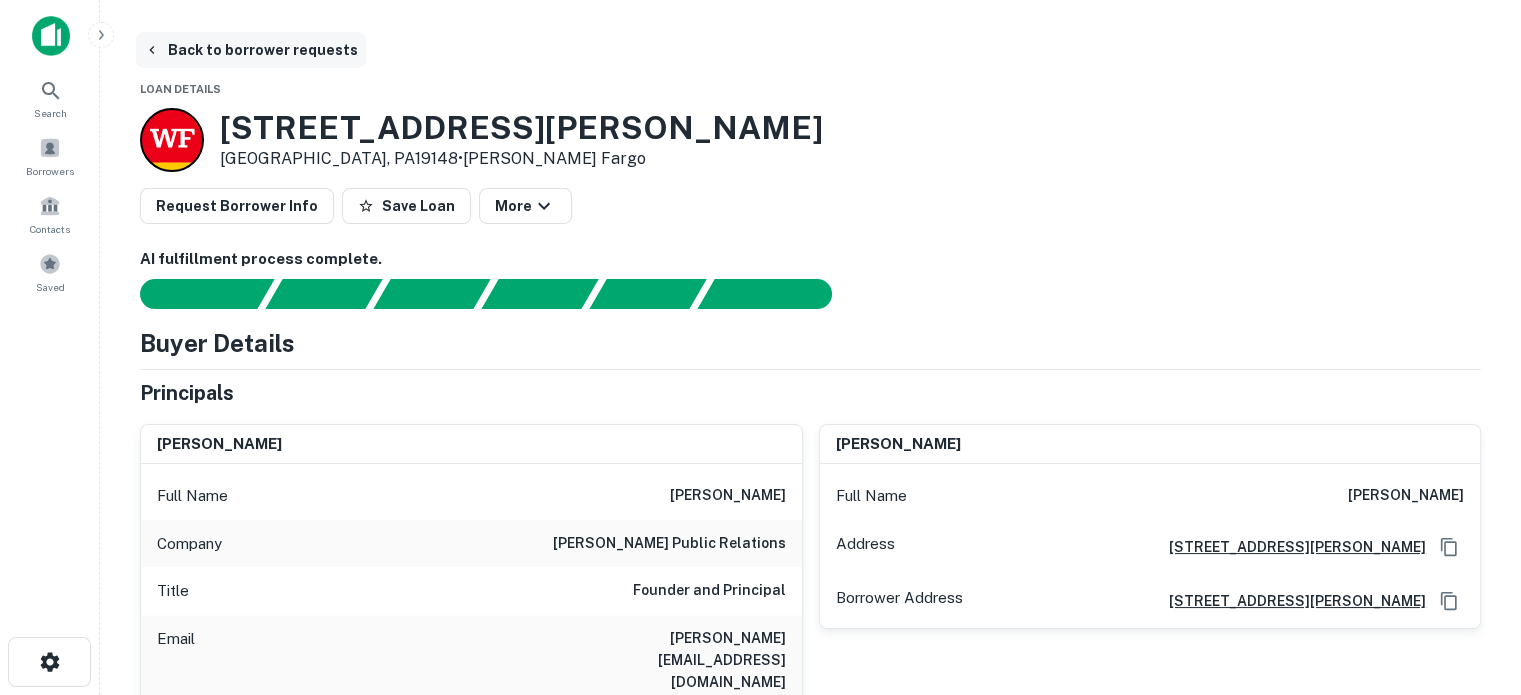 click on "Back to borrower requests" at bounding box center (251, 50) 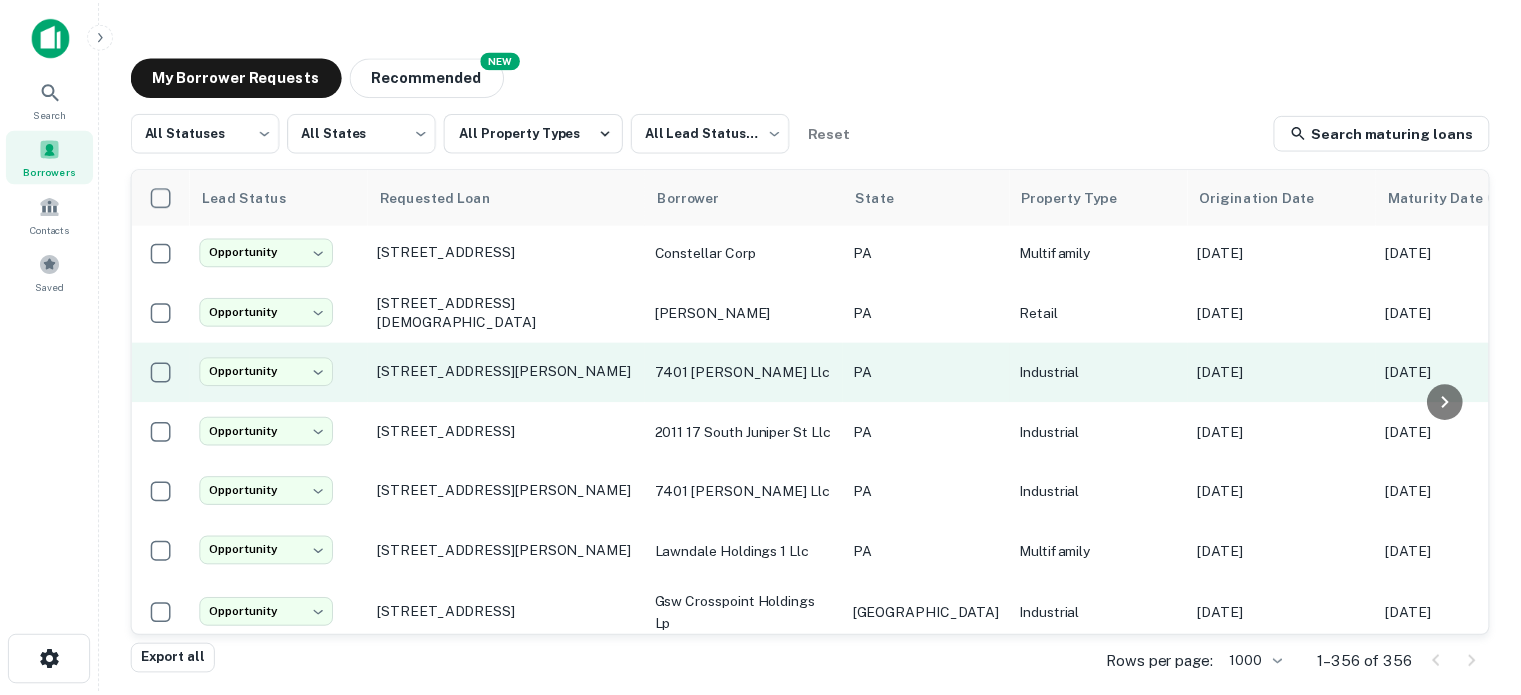 scroll, scrollTop: 19088, scrollLeft: 0, axis: vertical 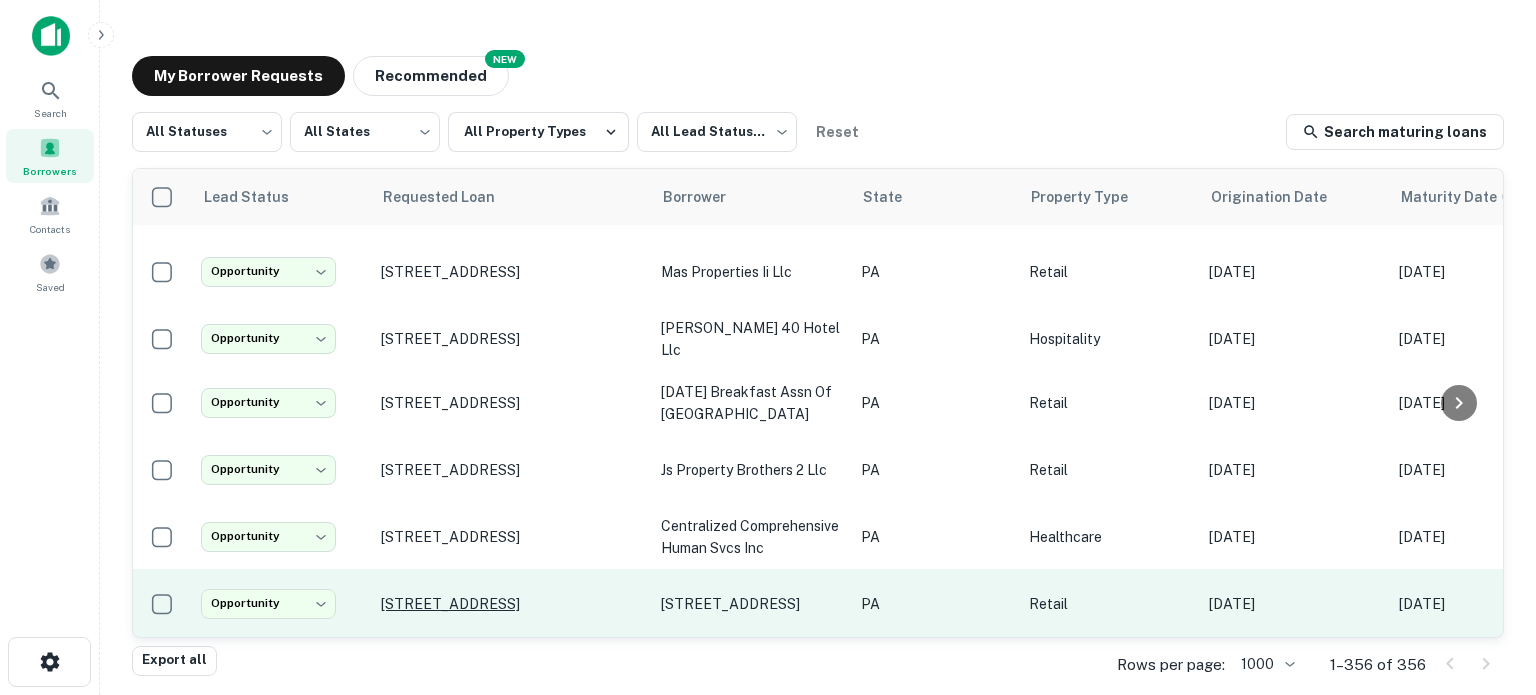 click on "[STREET_ADDRESS]" at bounding box center (511, 604) 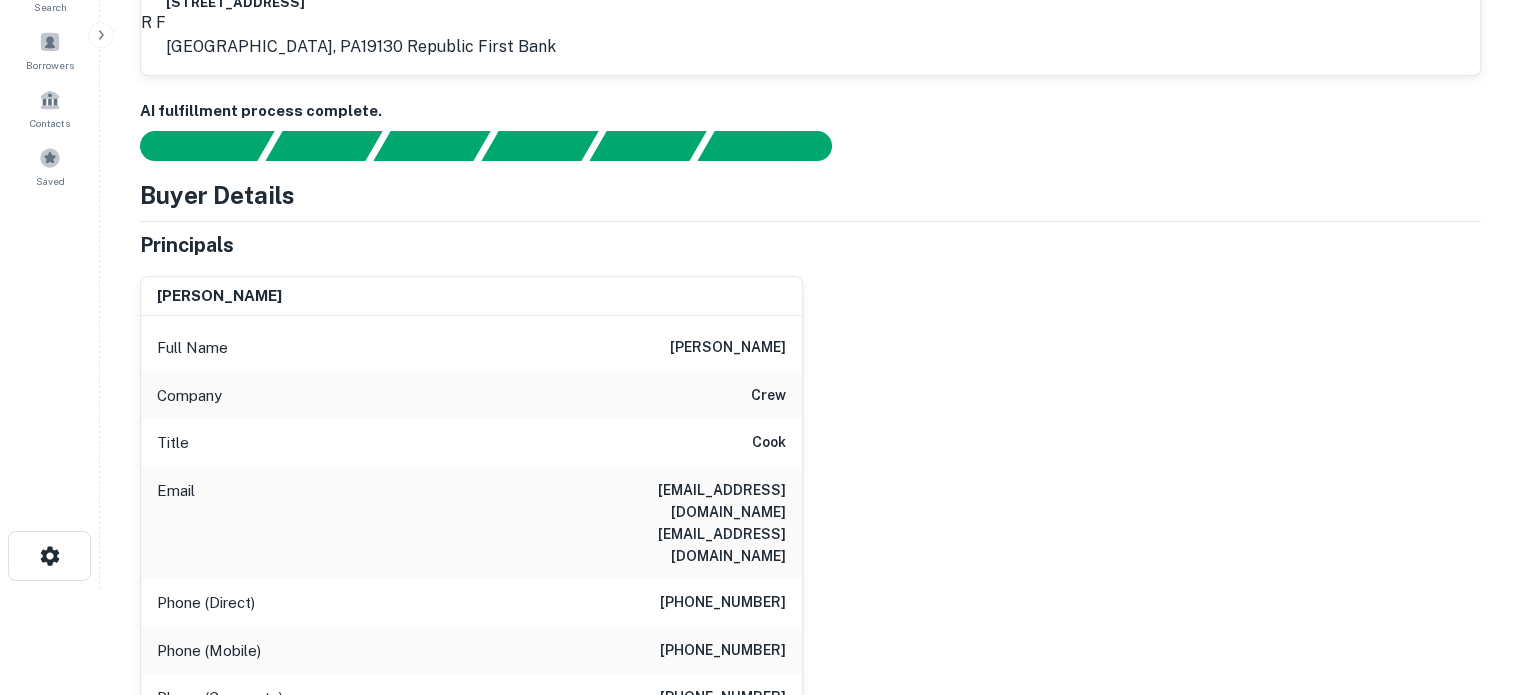 scroll, scrollTop: 100, scrollLeft: 0, axis: vertical 